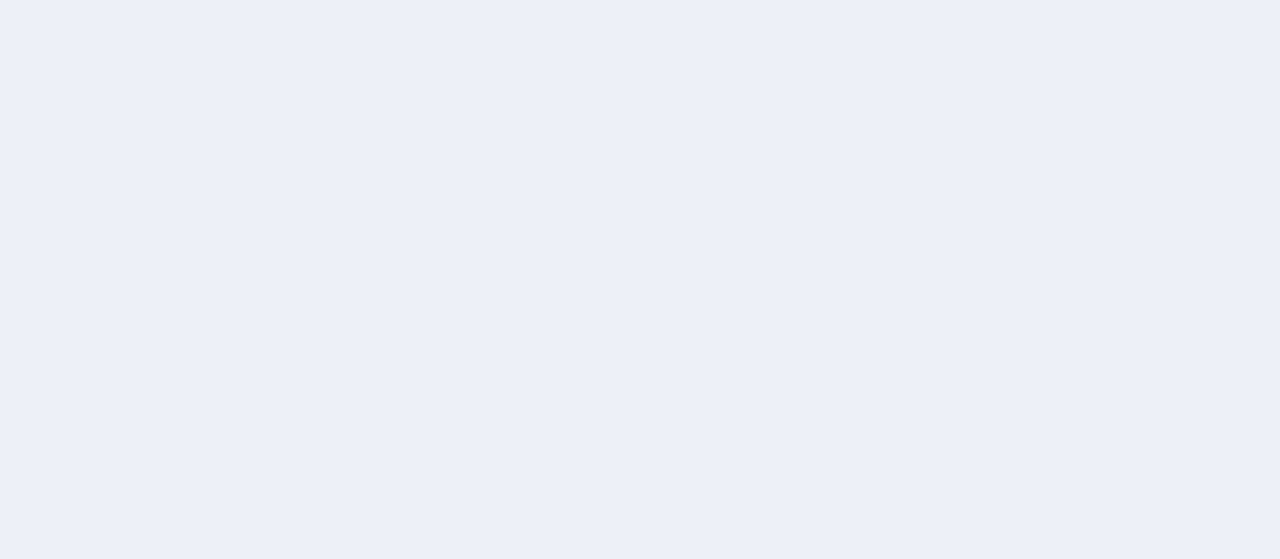 scroll, scrollTop: 0, scrollLeft: 0, axis: both 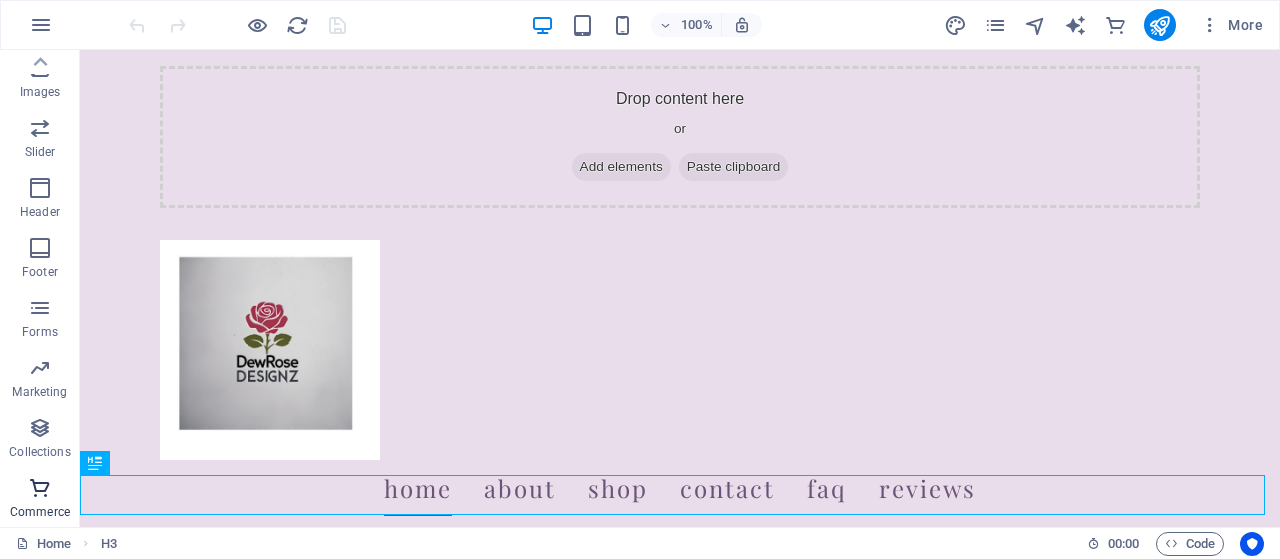 click at bounding box center (40, 488) 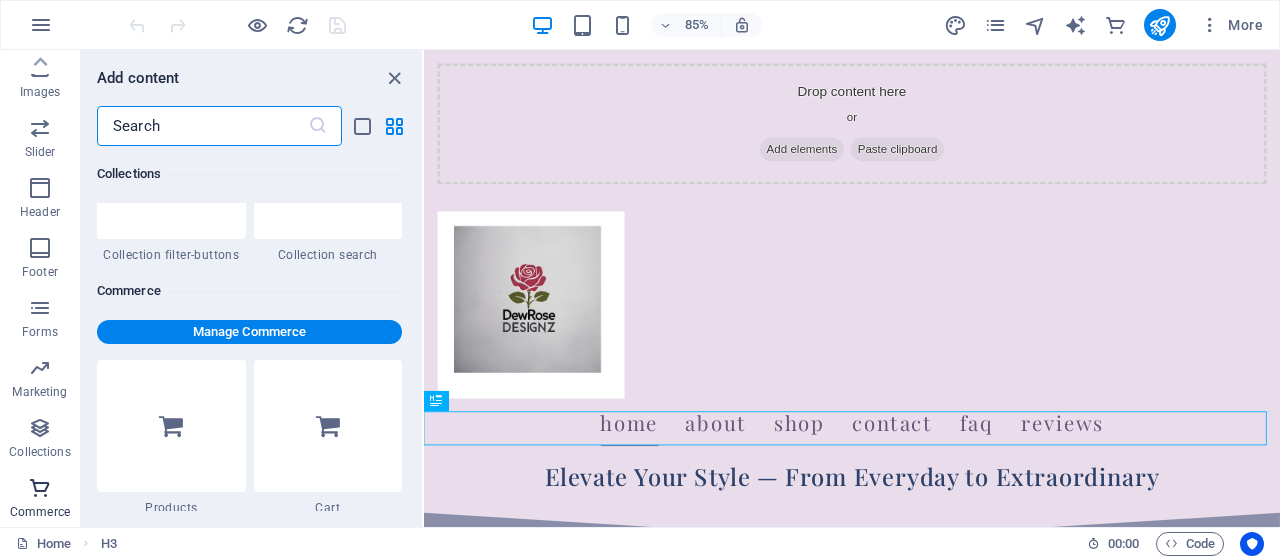 scroll, scrollTop: 19271, scrollLeft: 0, axis: vertical 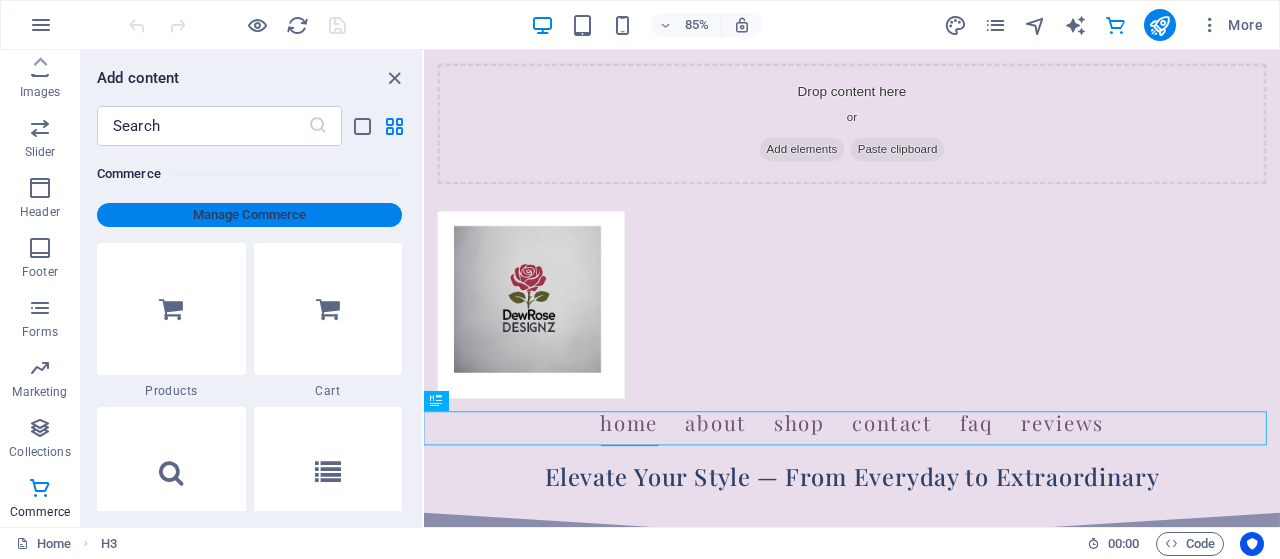 click on "Manage Commerce" at bounding box center (249, 215) 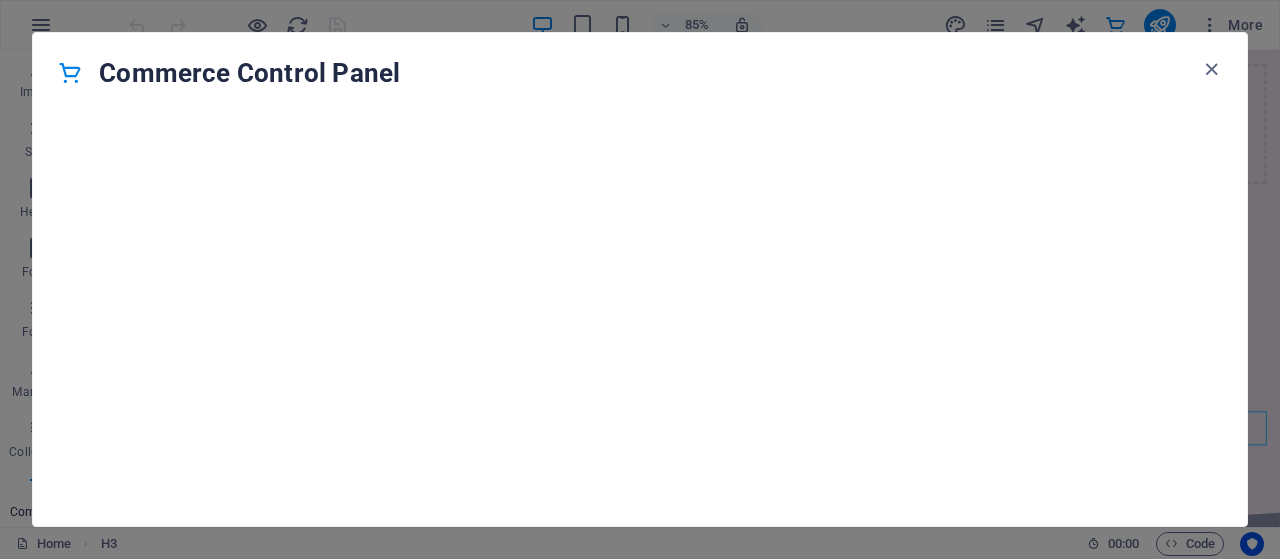 click on "Commerce Control Panel" at bounding box center [640, 279] 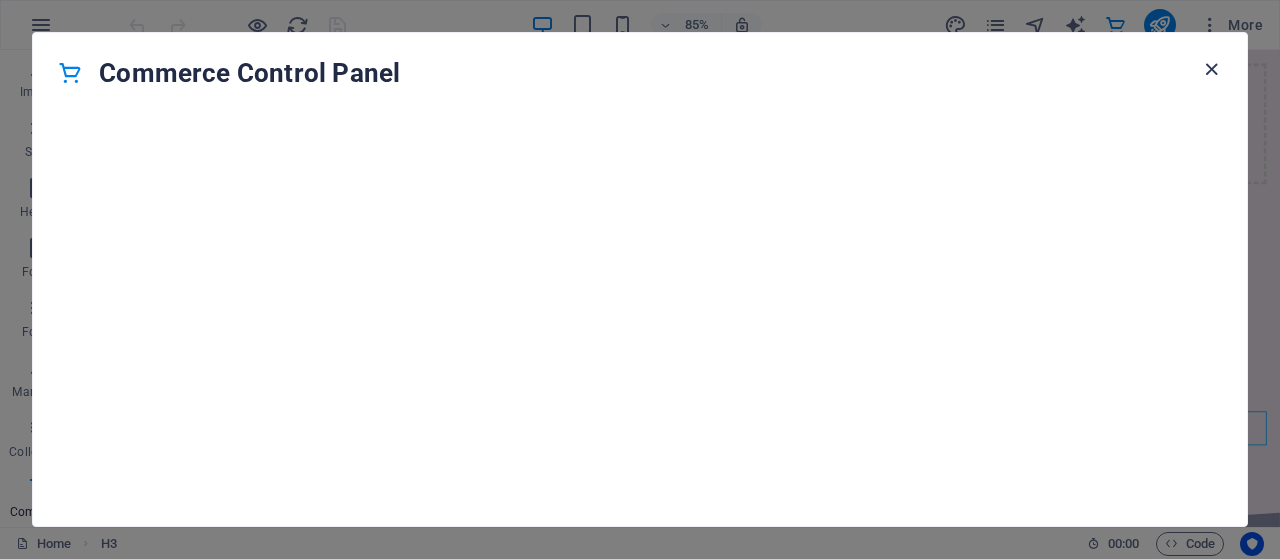 click at bounding box center (1211, 69) 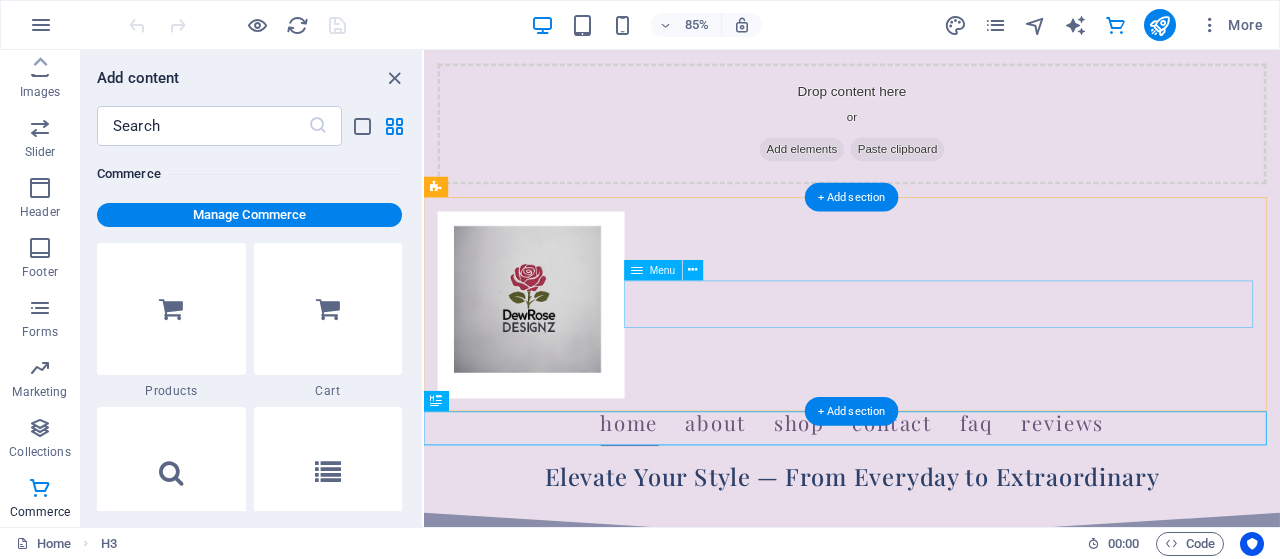 click on "Home About Shop Contact faq Reviews" at bounding box center [927, 488] 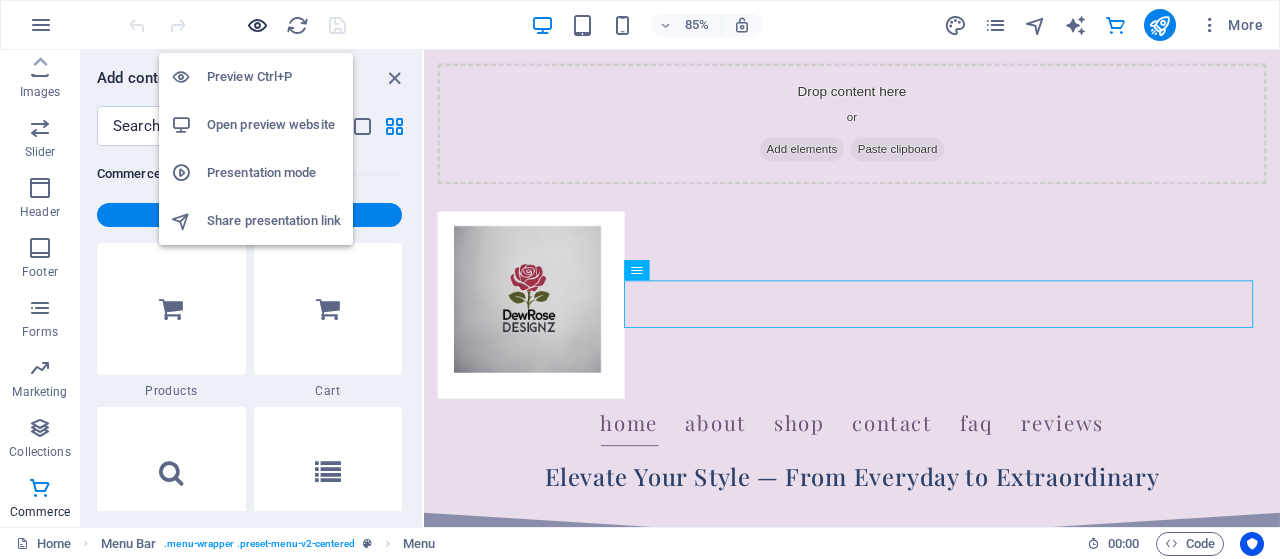 click at bounding box center (257, 25) 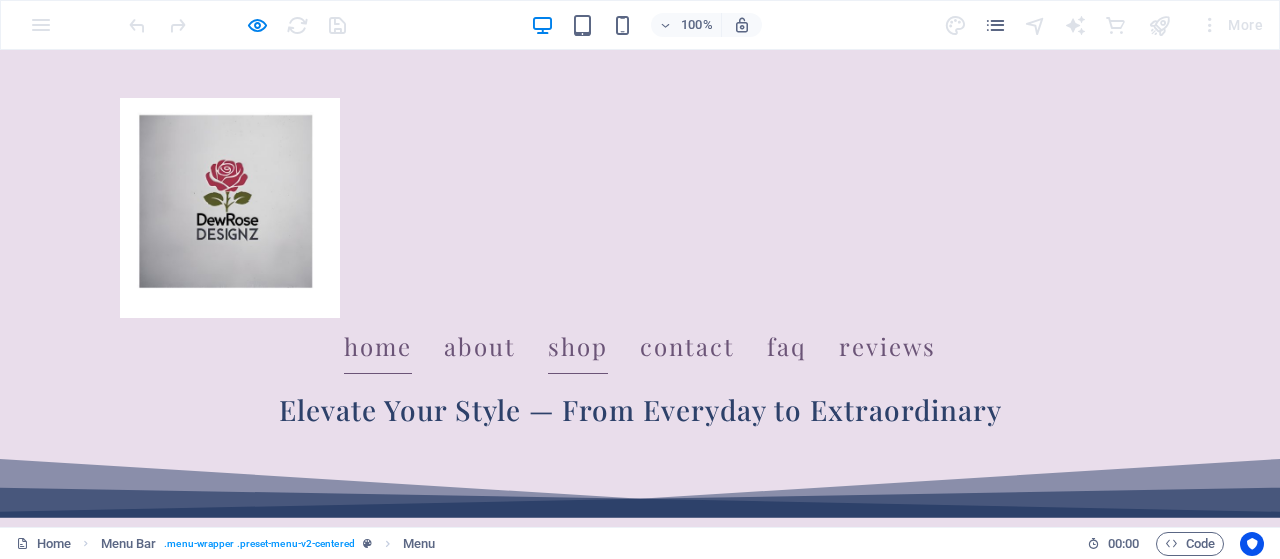click on "Shop" at bounding box center [578, 346] 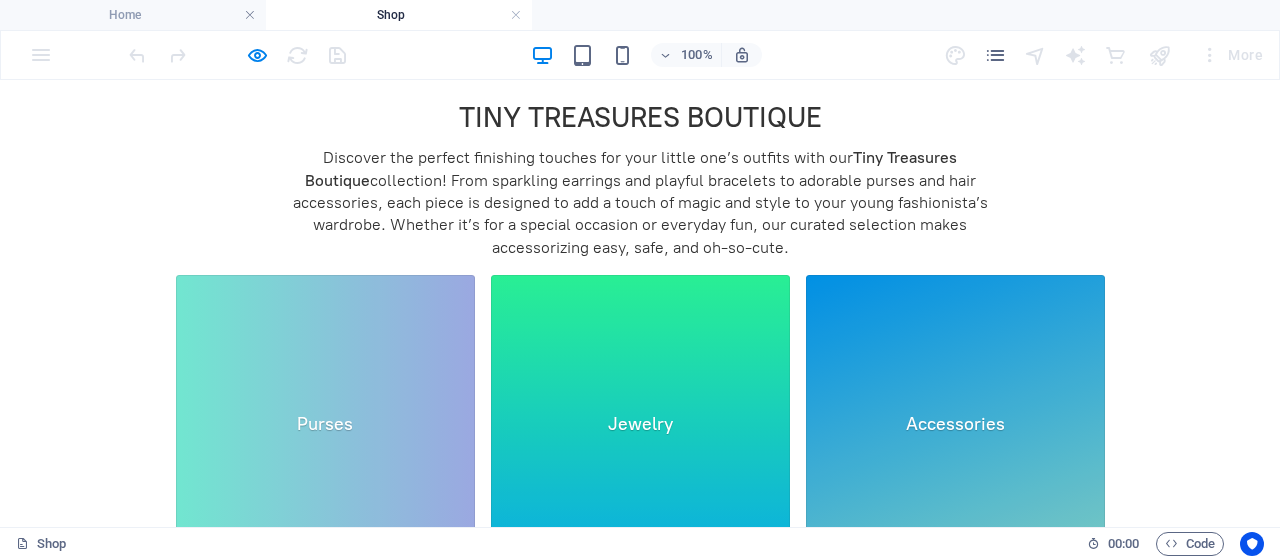 scroll, scrollTop: 2300, scrollLeft: 0, axis: vertical 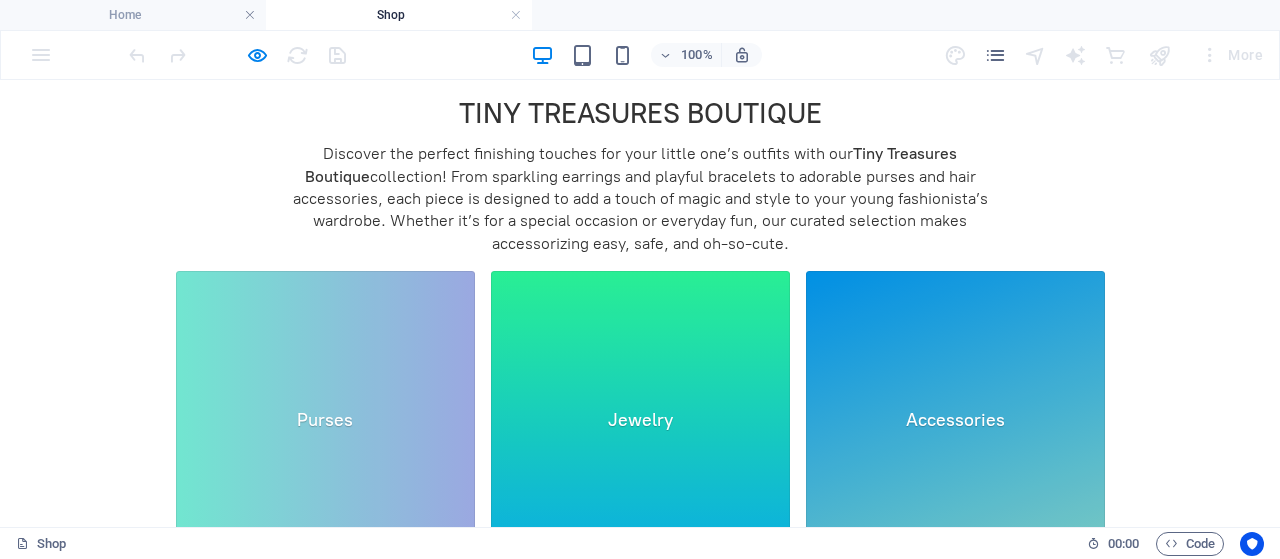 click on "Elevate Your Look with Handpicked Elegance
Explore our full collection of  gold-filled jewelry and vibrant accessories , designed to shine and styled to inspire. From timeless classics to playful pieces for young fashionistas, every item is thoughtfully selected for beauty, craftsmanship, and charm.
Whether you're treating yourself or gifting someone special, you'll find the perfect touch of sparkle in every detail.
Featured Products Gift card Gift card $50.00 Zirconia Dragon‑Scale Bracelet – Strength & Sparkle Woven Zirconia Dragon‑Scale Bracelet – Strength & Sparkle Woven $19.95 JEWELRY Gold-Filled & Zirconia Jewelry
Timeless Glamour. Effortless Shine.
Discover the perfect blend of elegance and value with our Gold-Filled & Zirconia Jewelry collection. Expertly crafted using premium gold-filled materials, each piece offers lasting brilliance and durability. Sparkling zirconia stones add a luminous finish—capturing the look of fine diamonds with modern ease.
Bracelets Bracelets Earrings" at bounding box center (640, -74) 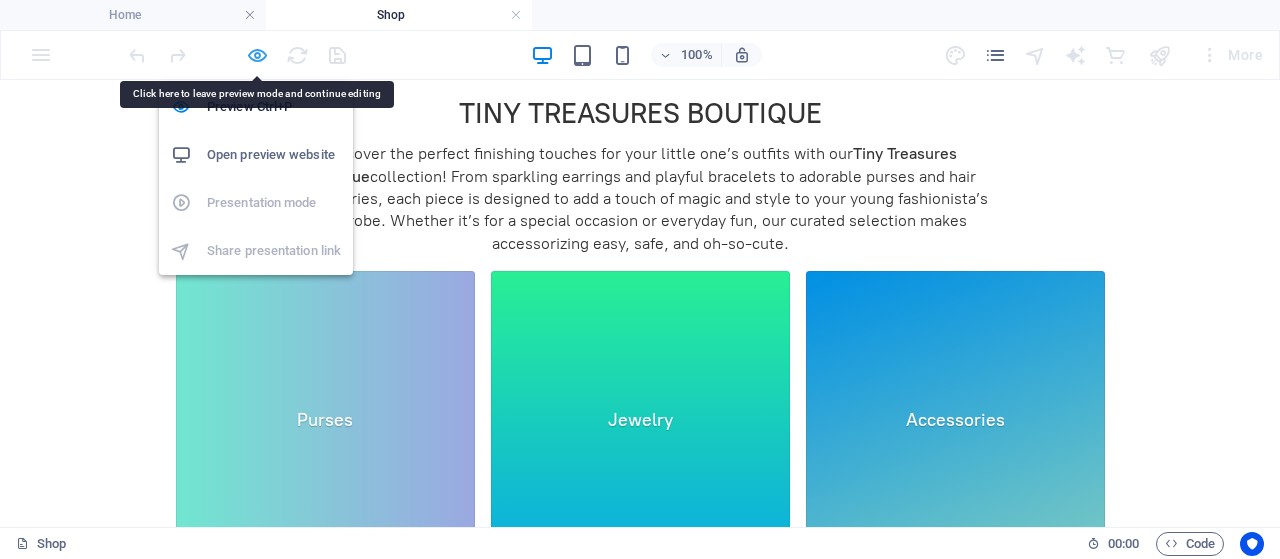click at bounding box center [257, 55] 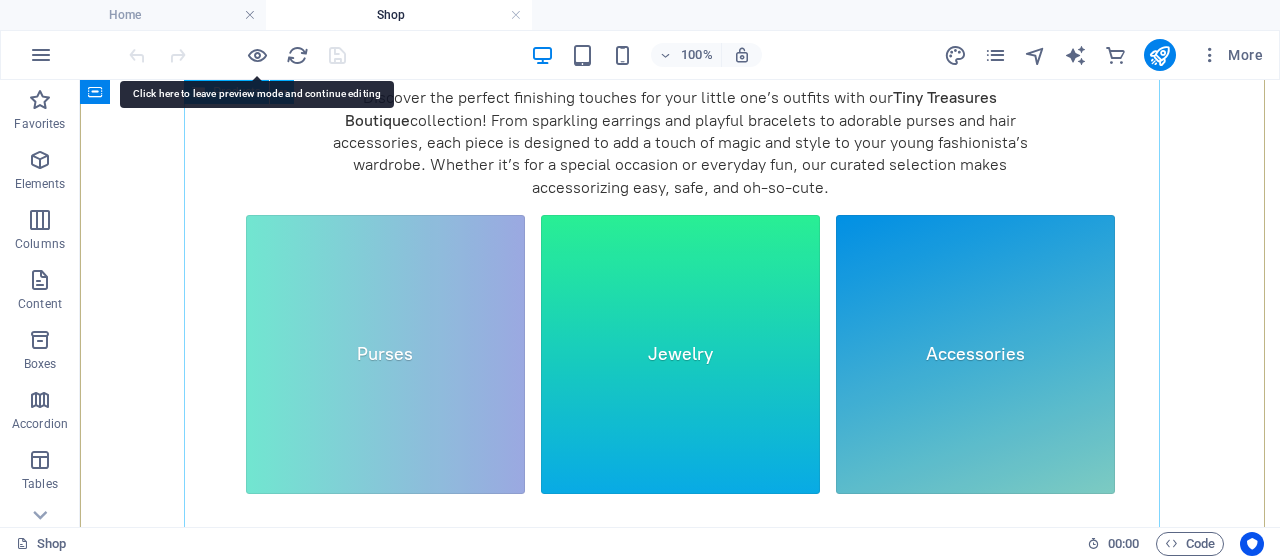 click on "Elevate Your Look with Handpicked Elegance
Explore our full collection of  gold-filled jewelry and vibrant accessories , designed to shine and styled to inspire. From timeless classics to playful pieces for young fashionistas, every item is thoughtfully selected for beauty, craftsmanship, and charm.
Whether you're treating yourself or gifting someone special, you'll find the perfect touch of sparkle in every detail.
Featured Products Gift card Gift card $50.00 Zirconia Dragon‑Scale Bracelet – Strength & Sparkle Woven Zirconia Dragon‑Scale Bracelet – Strength & Sparkle Woven $19.95 JEWELRY Gold-Filled & Zirconia Jewelry
Timeless Glamour. Effortless Shine.
Discover the perfect blend of elegance and value with our Gold-Filled & Zirconia Jewelry collection. Expertly crafted using premium gold-filled materials, each piece offers lasting brilliance and durability. Sparkling zirconia stones add a luminous finish—capturing the look of fine diamonds with modern ease.
Bracelets Bracelets Earrings" at bounding box center (680, -122) 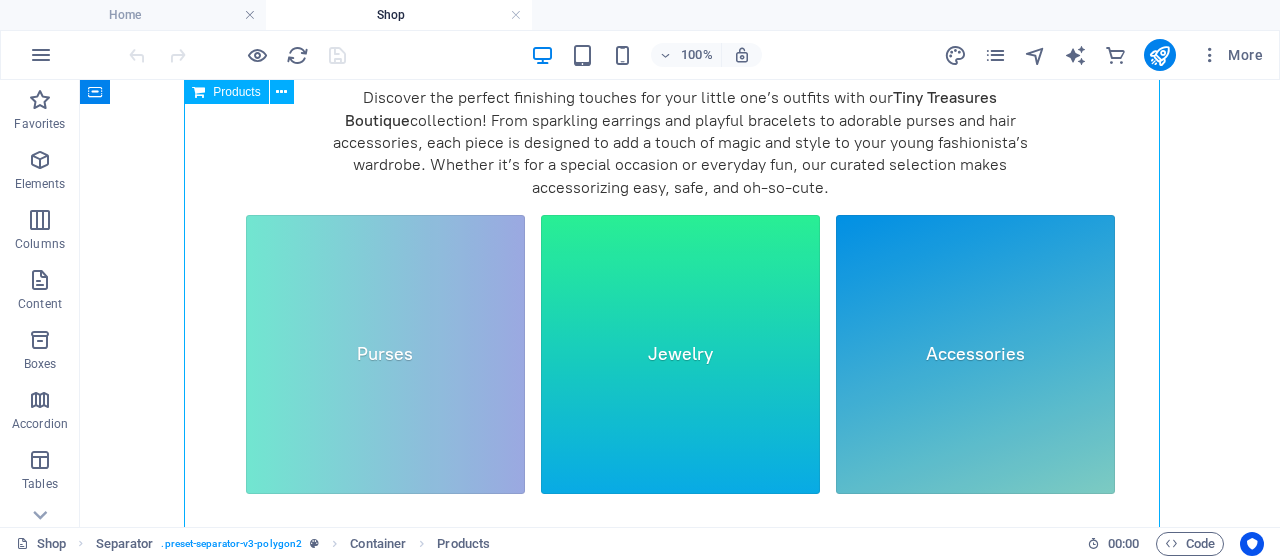 click on "Elevate Your Look with Handpicked Elegance
Explore our full collection of  gold-filled jewelry and vibrant accessories , designed to shine and styled to inspire. From timeless classics to playful pieces for young fashionistas, every item is thoughtfully selected for beauty, craftsmanship, and charm.
Whether you're treating yourself or gifting someone special, you'll find the perfect touch of sparkle in every detail.
Featured Products Gift card Gift card $50.00 Zirconia Dragon‑Scale Bracelet – Strength & Sparkle Woven Zirconia Dragon‑Scale Bracelet – Strength & Sparkle Woven $19.95 JEWELRY Gold-Filled & Zirconia Jewelry
Timeless Glamour. Effortless Shine.
Discover the perfect blend of elegance and value with our Gold-Filled & Zirconia Jewelry collection. Expertly crafted using premium gold-filled materials, each piece offers lasting brilliance and durability. Sparkling zirconia stones add a luminous finish—capturing the look of fine diamonds with modern ease.
Bracelets Bracelets Earrings" at bounding box center [680, -122] 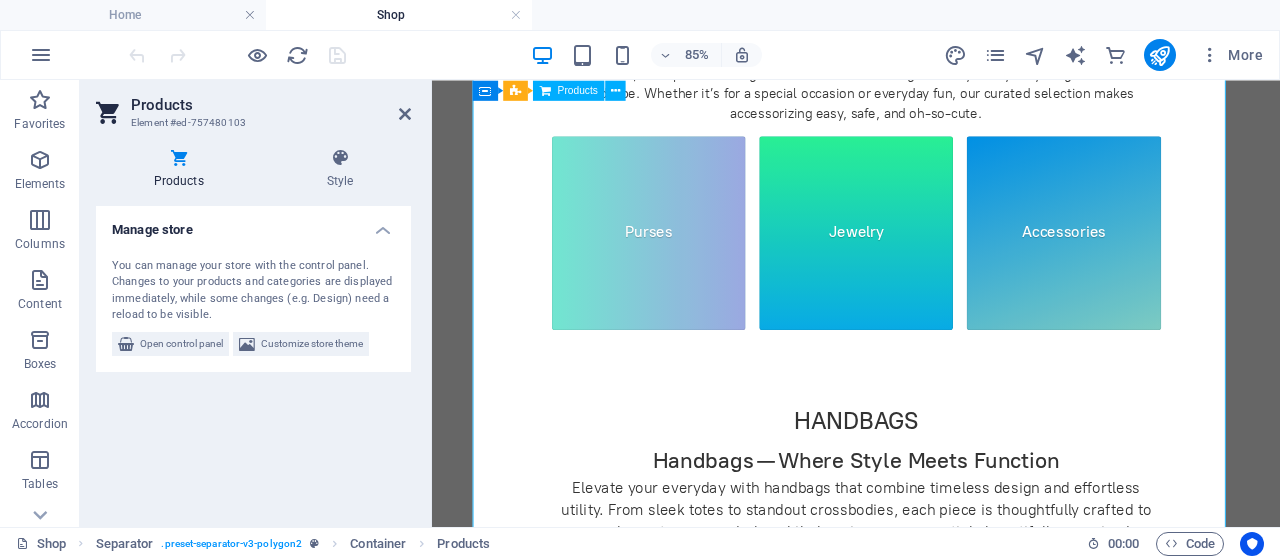 click on "Elevate Your Look with Handpicked Elegance
Explore our full collection of  gold-filled jewelry and vibrant accessories , designed to shine and styled to inspire. From timeless classics to playful pieces for young fashionistas, every item is thoughtfully selected for beauty, craftsmanship, and charm.
Whether you're treating yourself or gifting someone special, you'll find the perfect touch of sparkle in every detail.
Featured Products Gift card Gift card $50.00 Zirconia Dragon‑Scale Bracelet – Strength & Sparkle Woven Zirconia Dragon‑Scale Bracelet – Strength & Sparkle Woven $19.95 JEWELRY Gold-Filled & Zirconia Jewelry
Timeless Glamour. Effortless Shine.
Discover the perfect blend of elegance and value with our Gold-Filled & Zirconia Jewelry collection. Expertly crafted using premium gold-filled materials, each piece offers lasting brilliance and durability. Sparkling zirconia stones add a luminous finish—capturing the look of fine diamonds with modern ease.
Bracelets Bracelets Earrings" at bounding box center (931, -181) 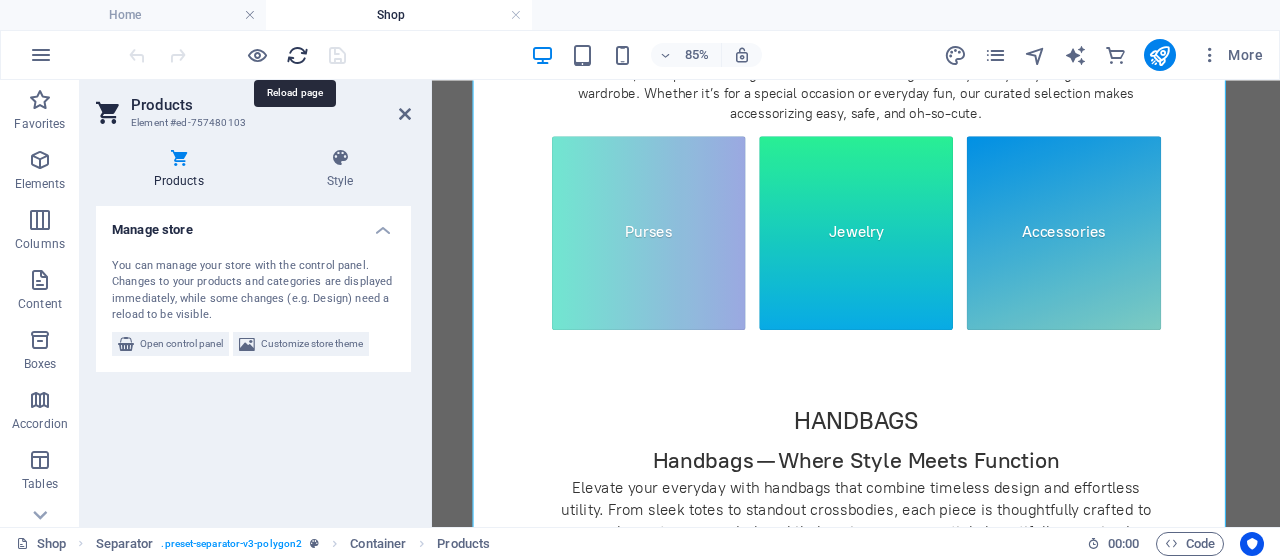 click at bounding box center [297, 55] 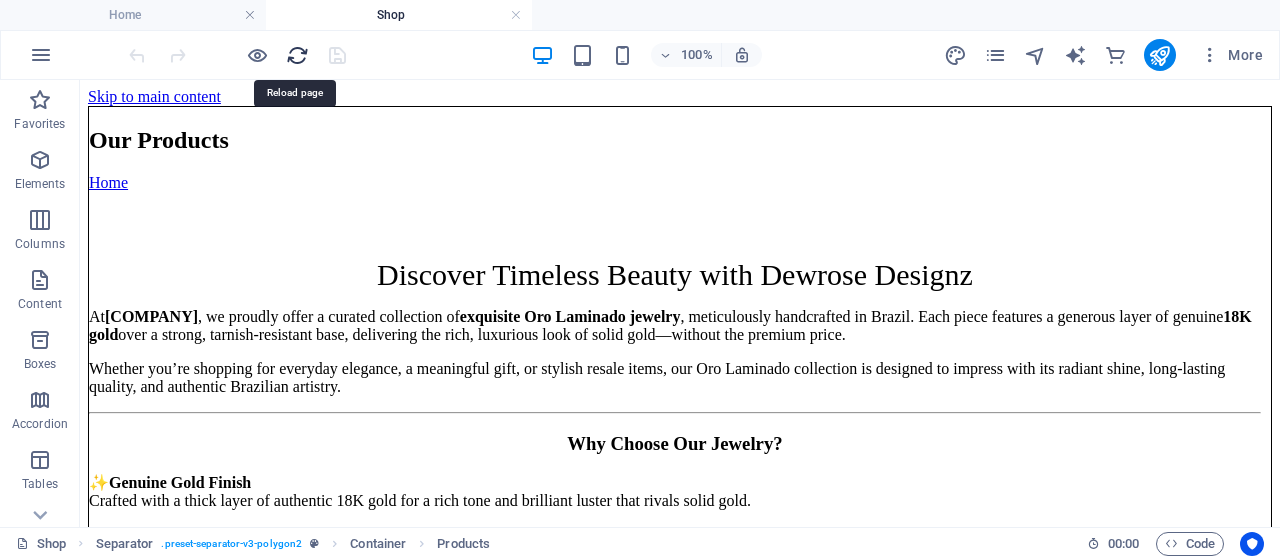 scroll, scrollTop: 0, scrollLeft: 0, axis: both 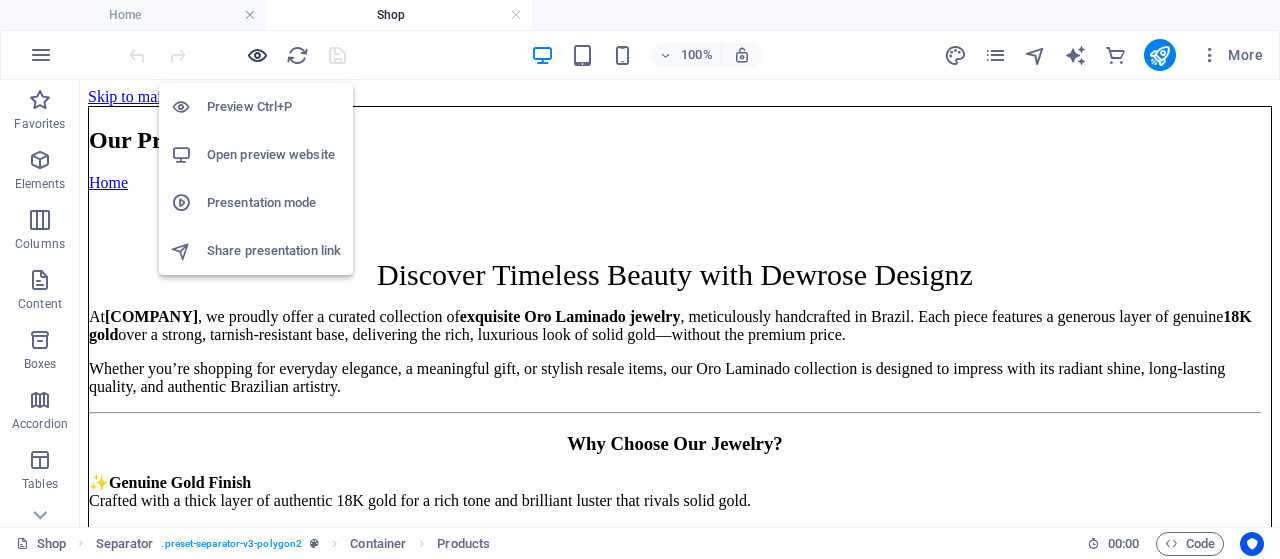 click at bounding box center (257, 55) 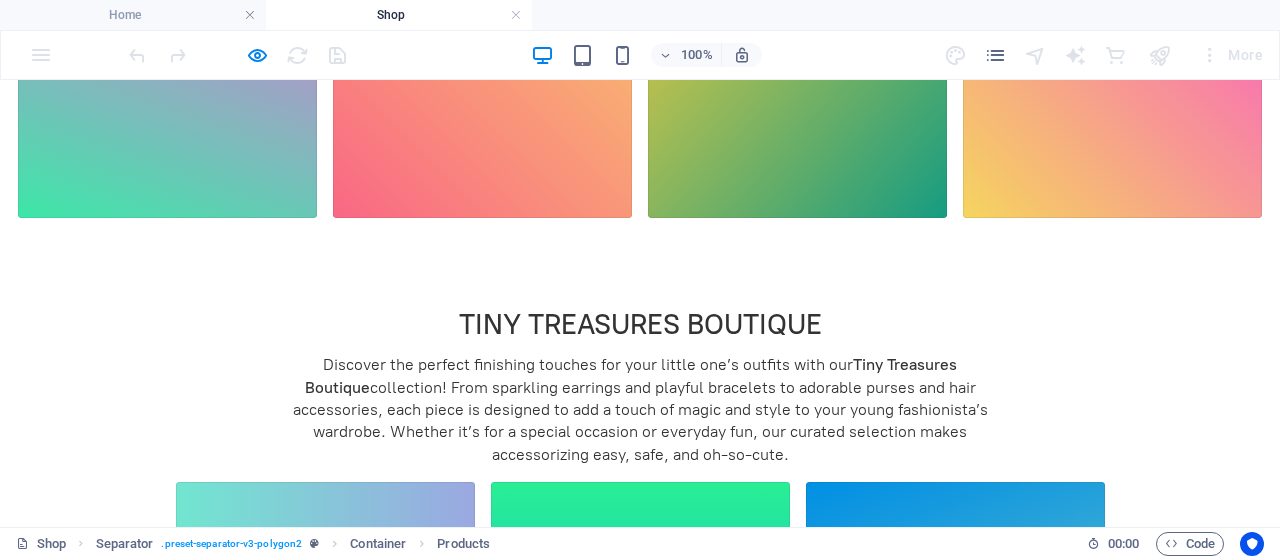 scroll, scrollTop: 2300, scrollLeft: 0, axis: vertical 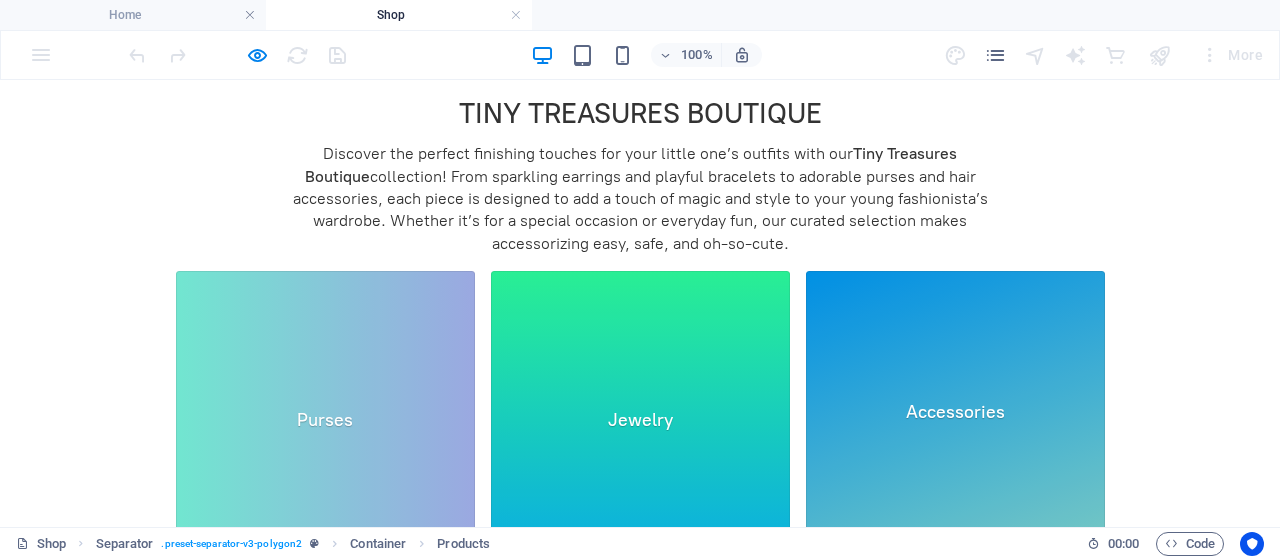 click on "Accessories" 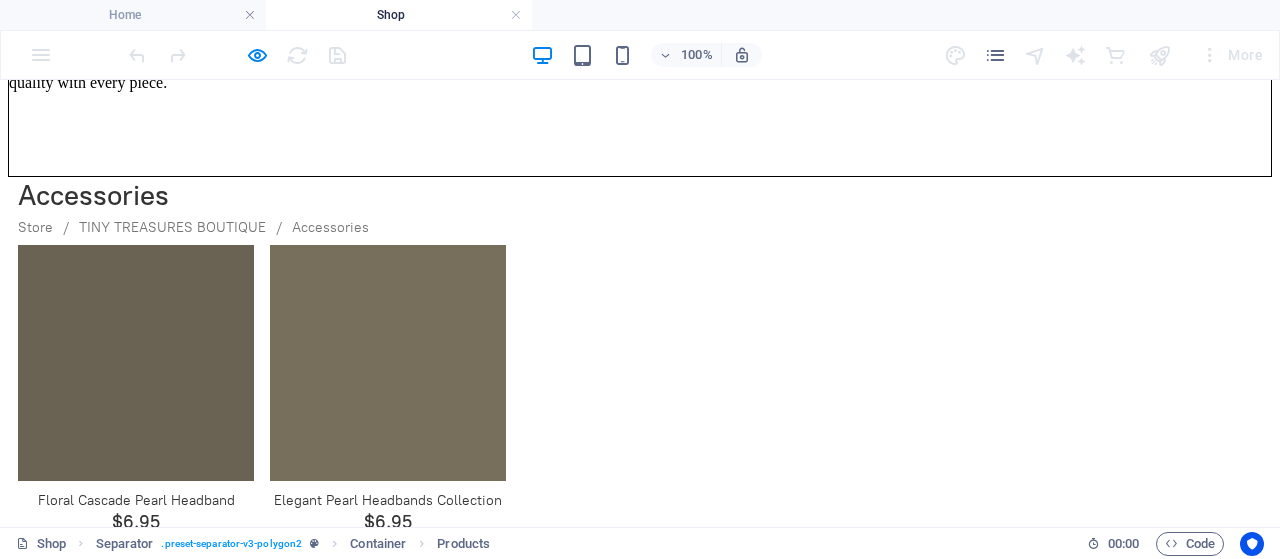 scroll, scrollTop: 698, scrollLeft: 0, axis: vertical 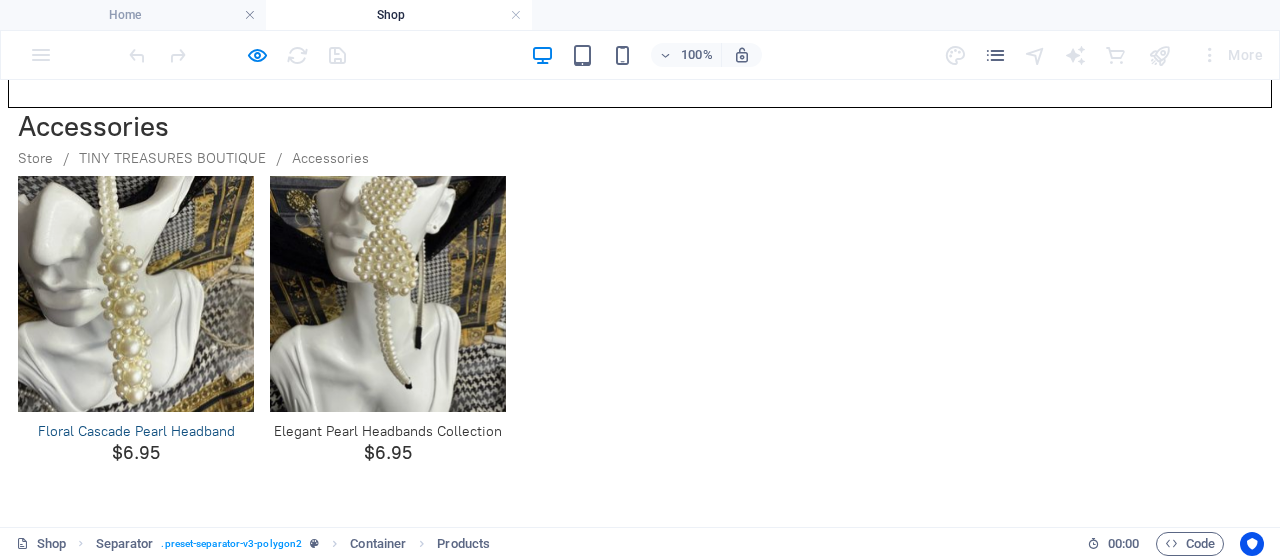 click on "Floral Cascade Pearl Headband" 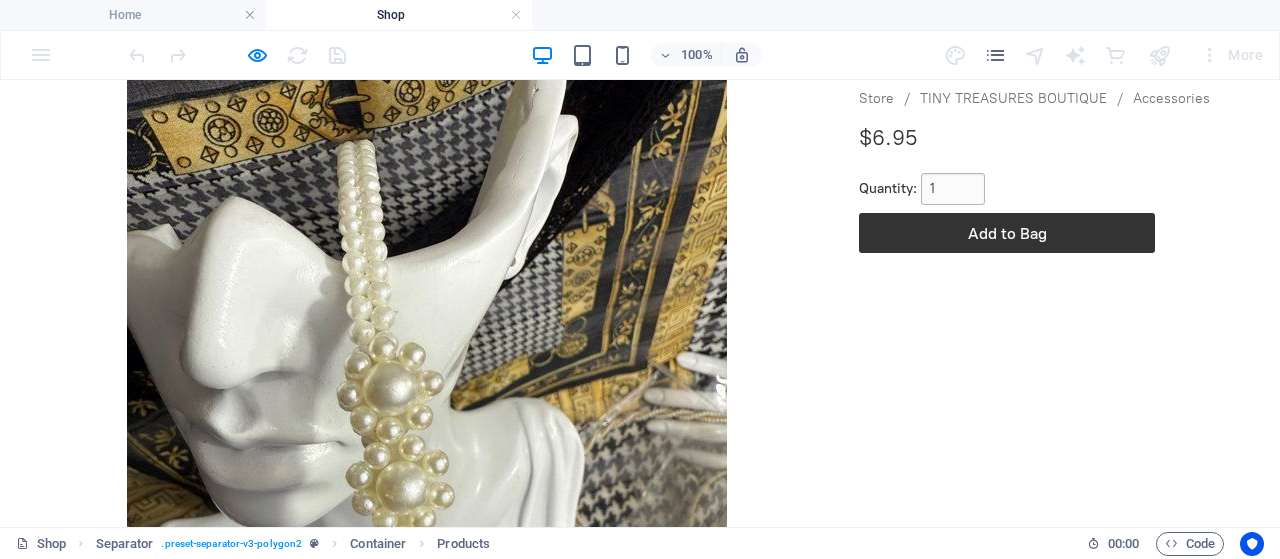 scroll, scrollTop: 868, scrollLeft: 0, axis: vertical 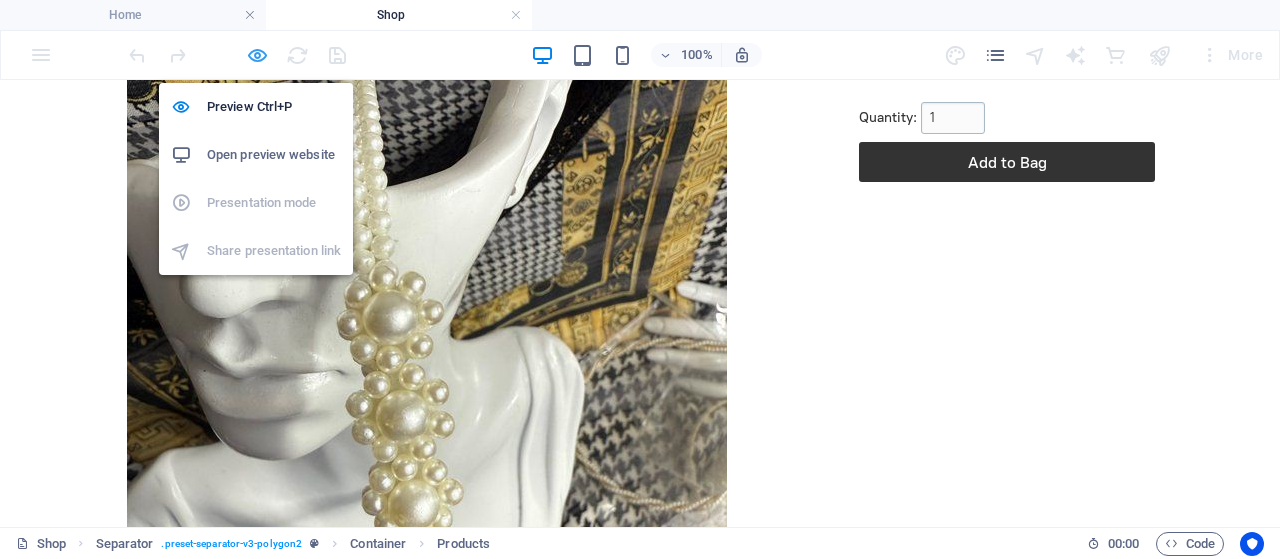 click at bounding box center (257, 55) 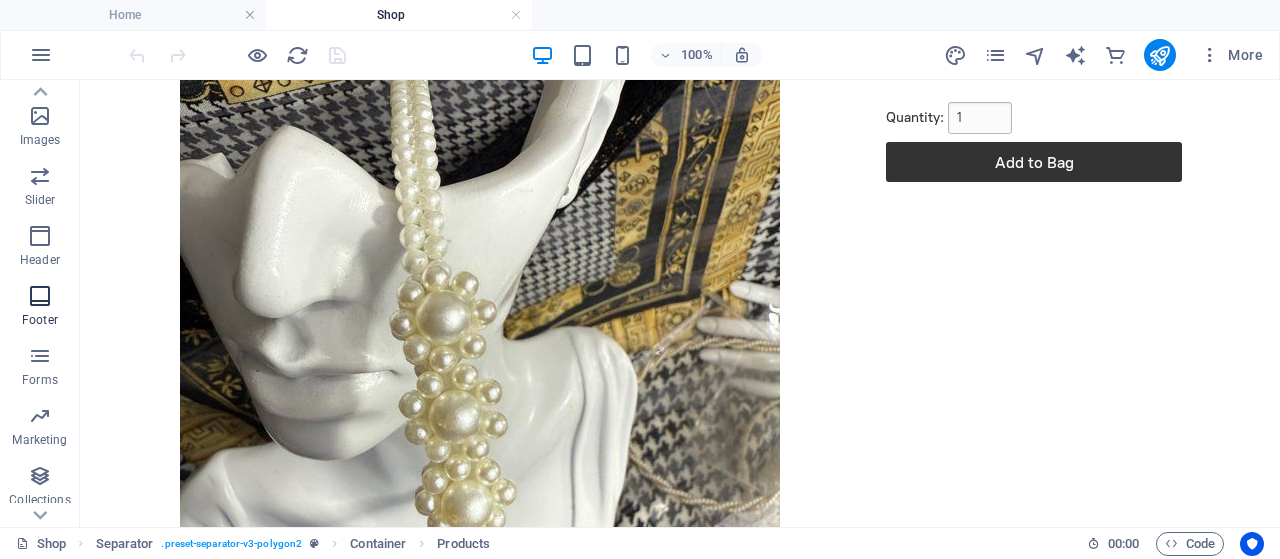 scroll, scrollTop: 512, scrollLeft: 0, axis: vertical 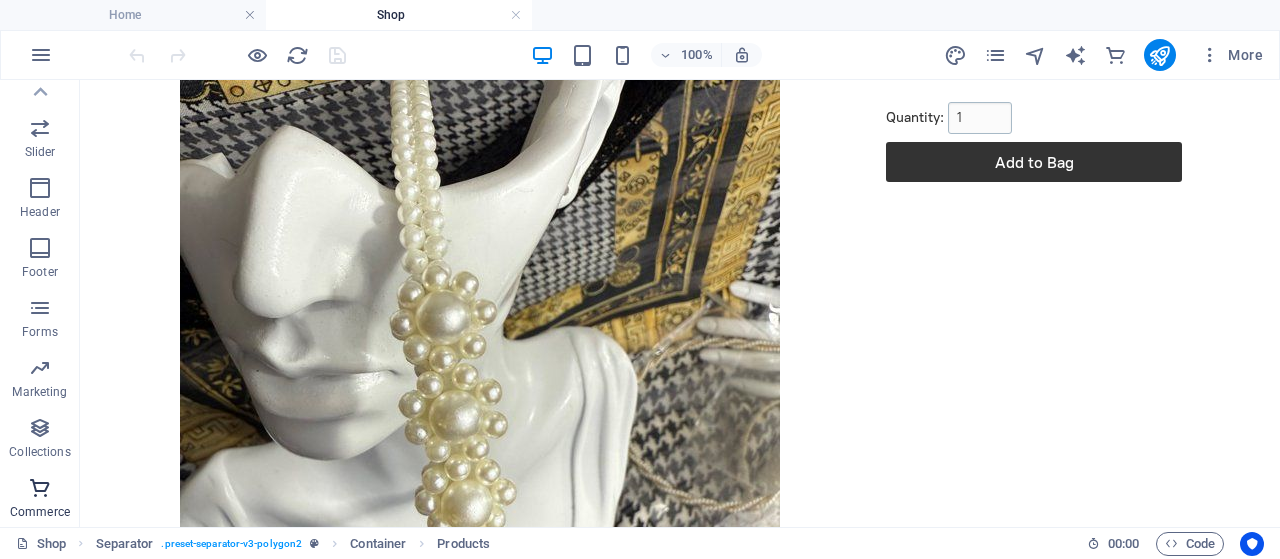click on "Commerce" at bounding box center (40, 512) 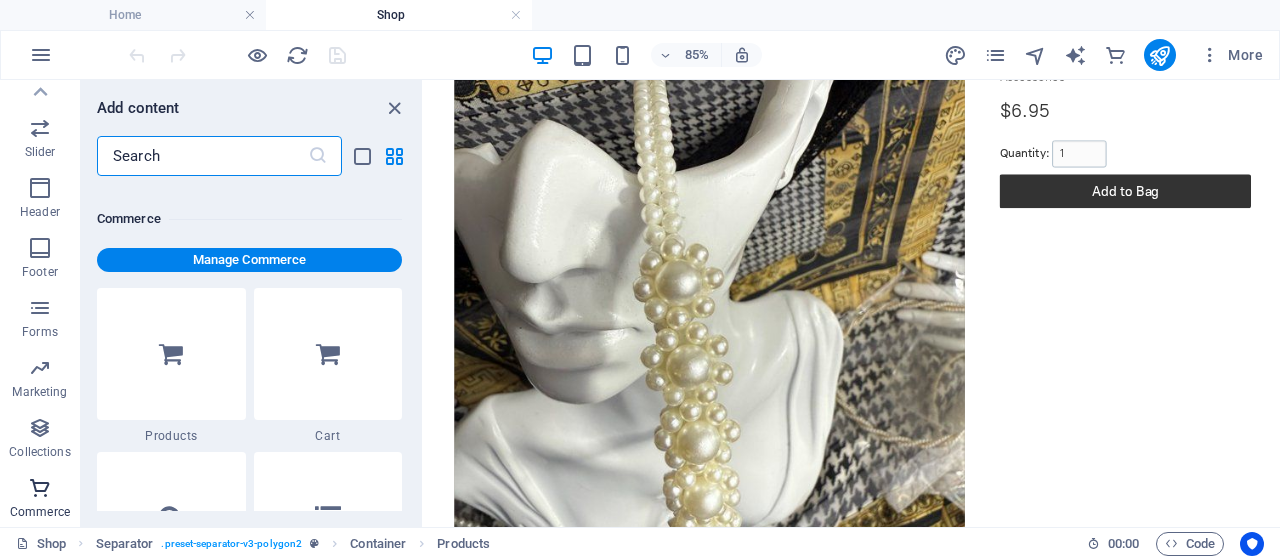 scroll, scrollTop: 19271, scrollLeft: 0, axis: vertical 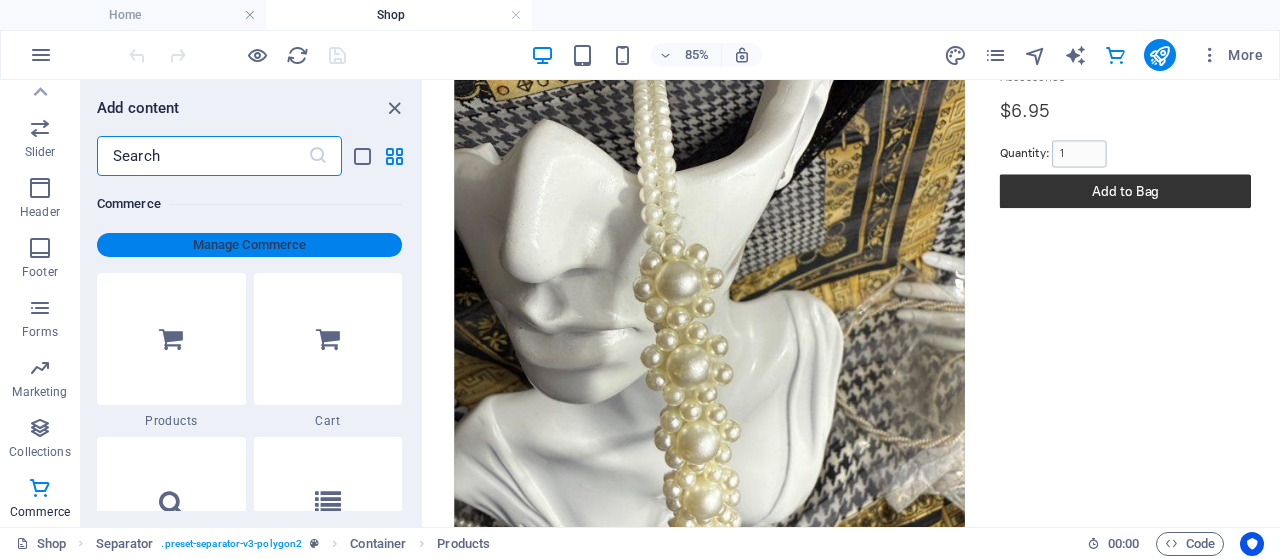 click on "Manage Commerce" at bounding box center [249, 245] 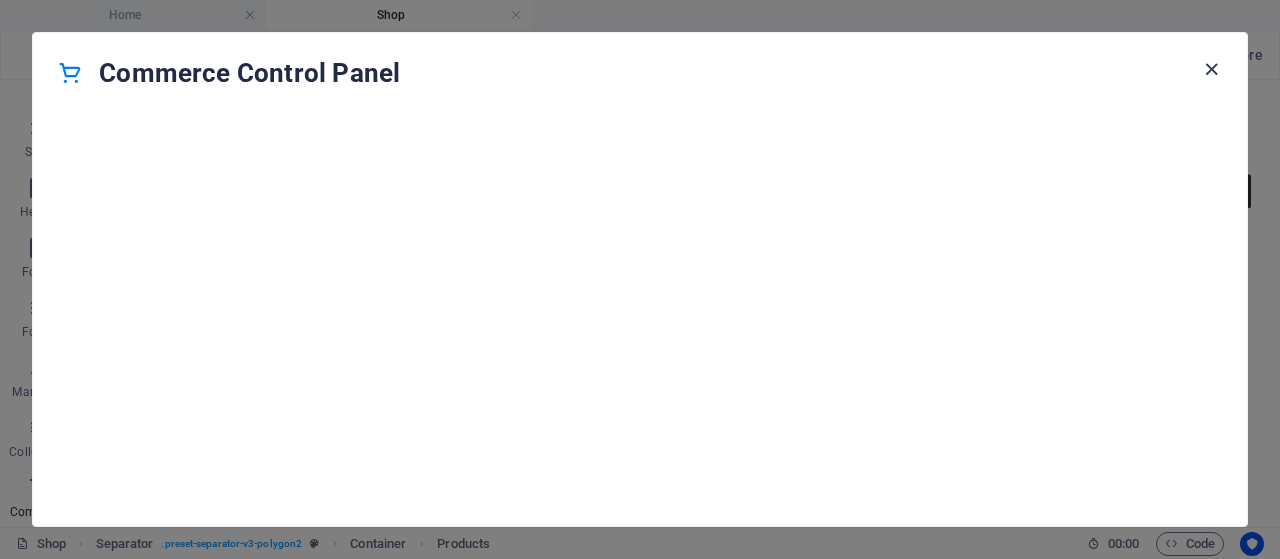 click at bounding box center (1211, 69) 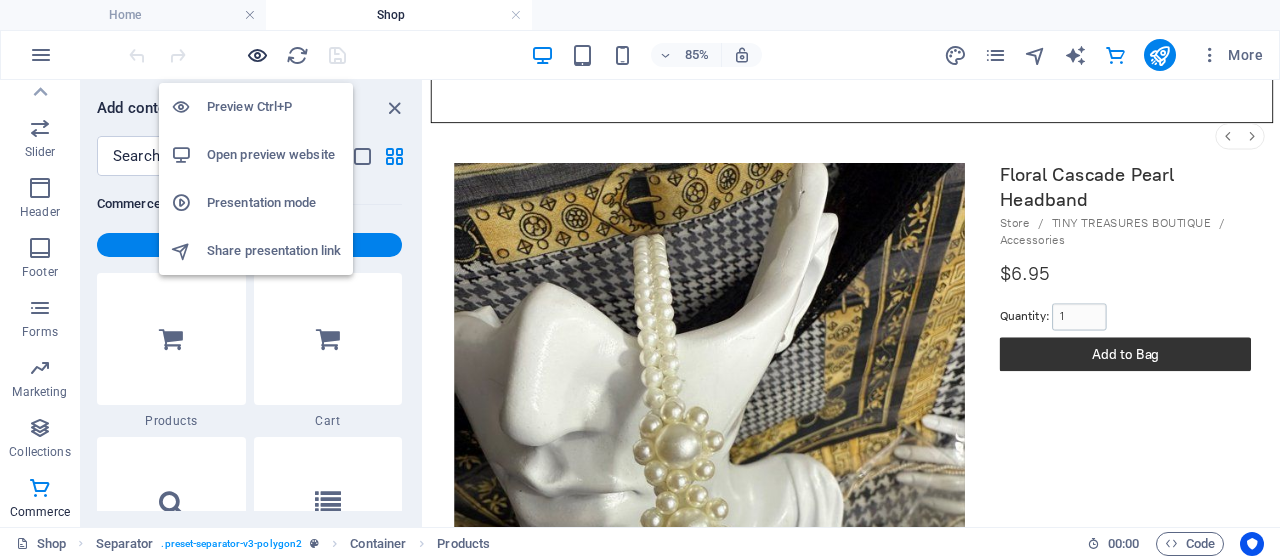 click at bounding box center (257, 55) 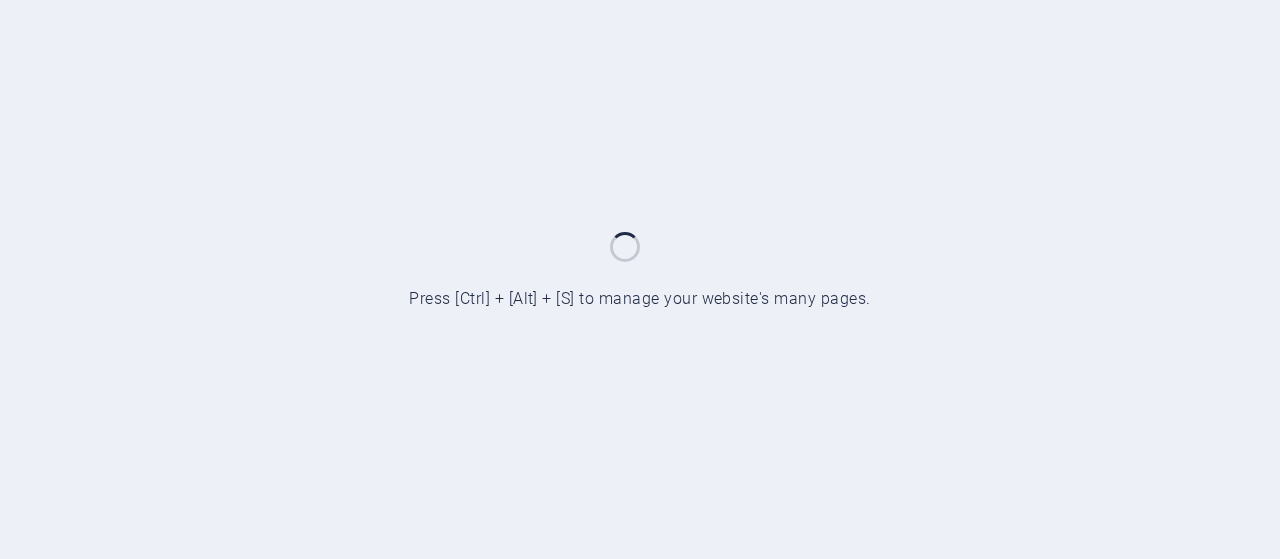 scroll, scrollTop: 0, scrollLeft: 0, axis: both 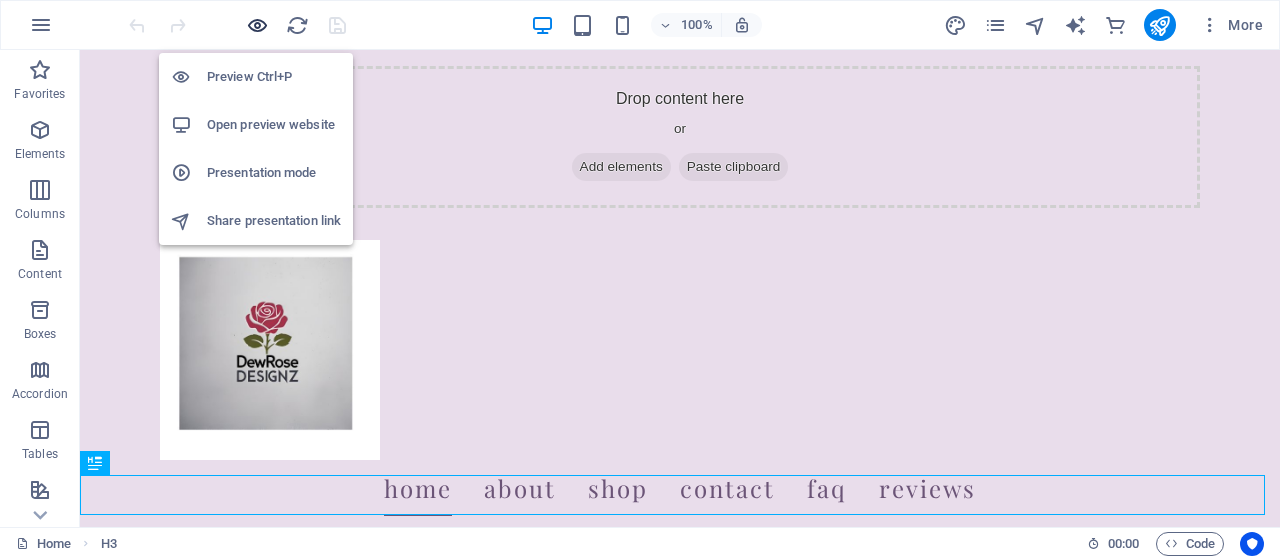 click at bounding box center [257, 25] 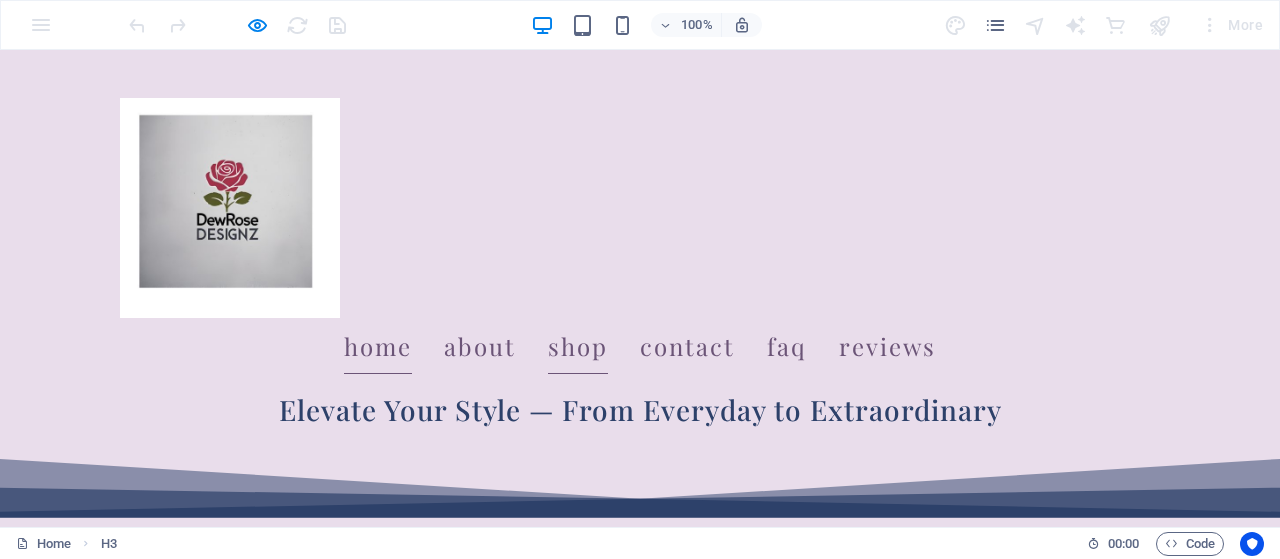 click on "Shop" at bounding box center (578, 346) 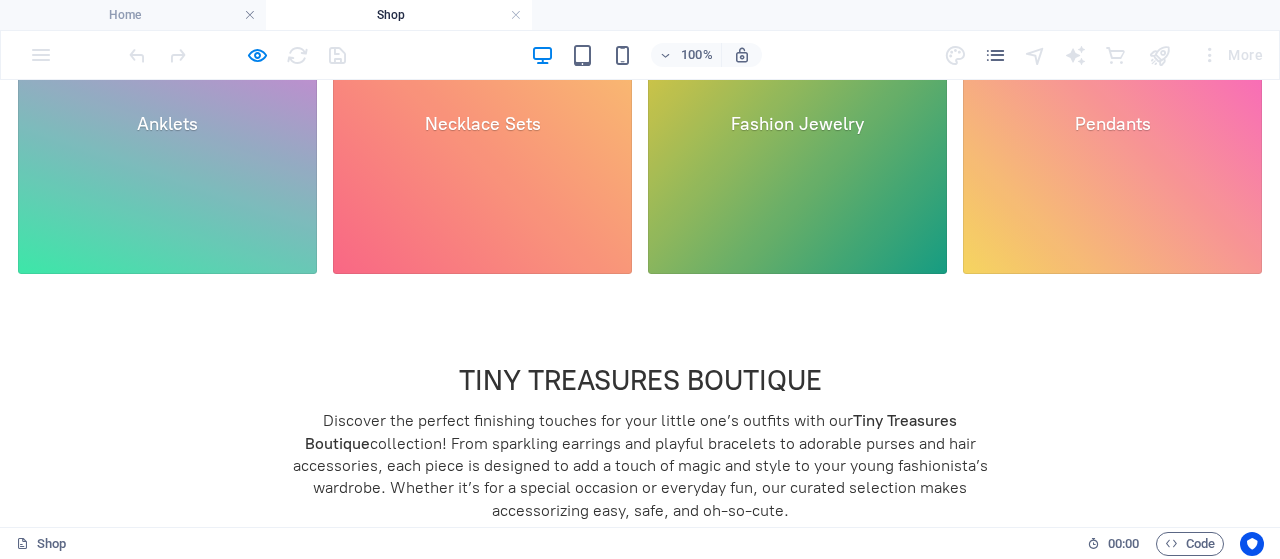 scroll, scrollTop: 2200, scrollLeft: 0, axis: vertical 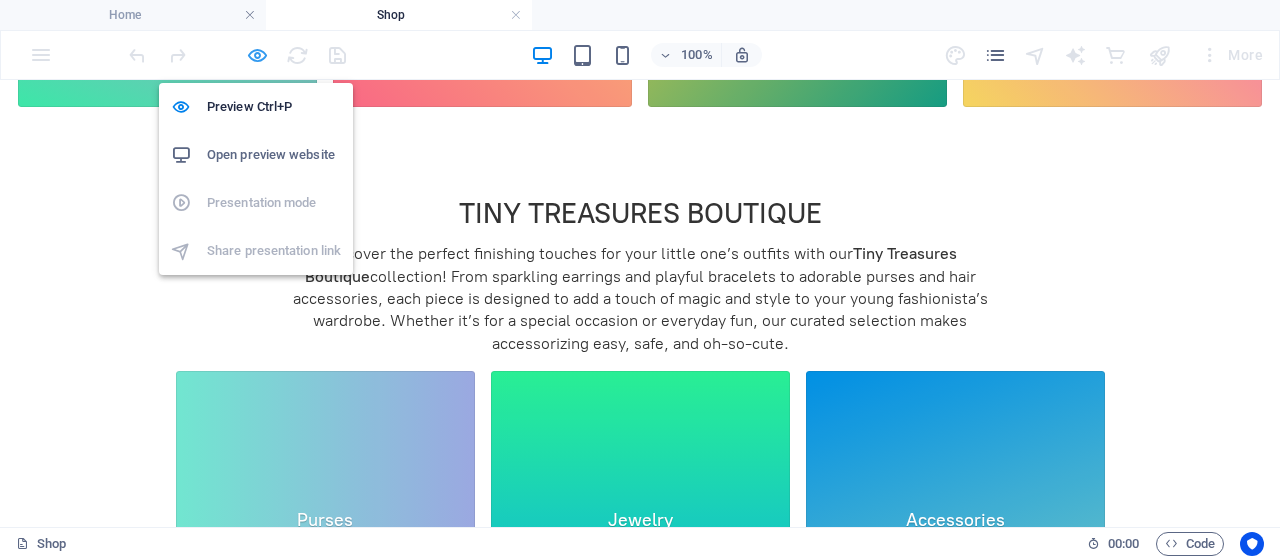 click at bounding box center (257, 55) 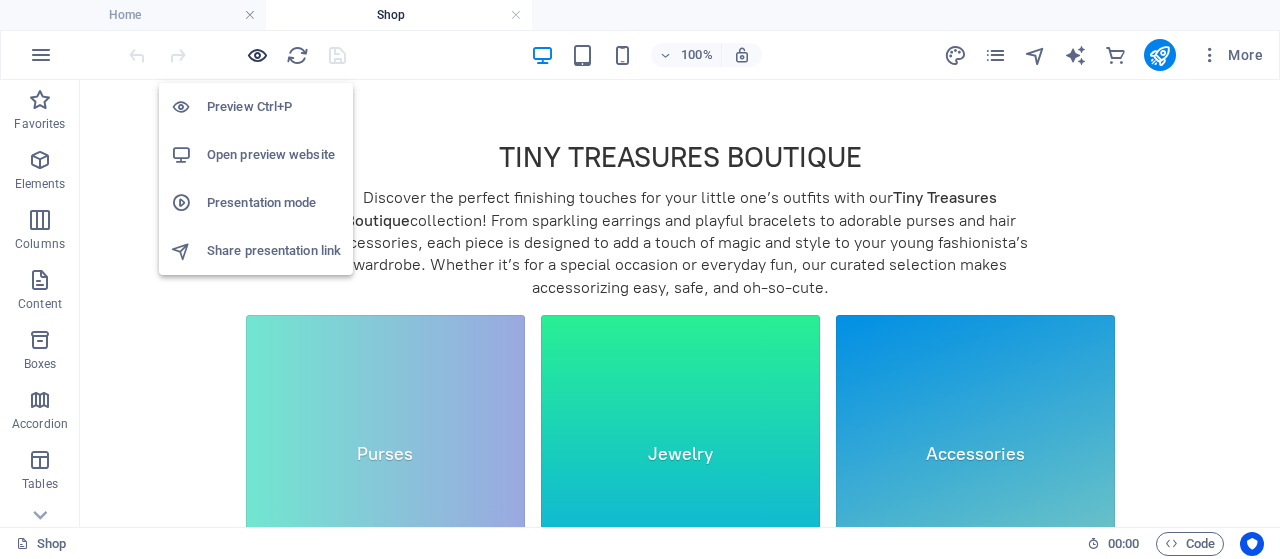 click at bounding box center (257, 55) 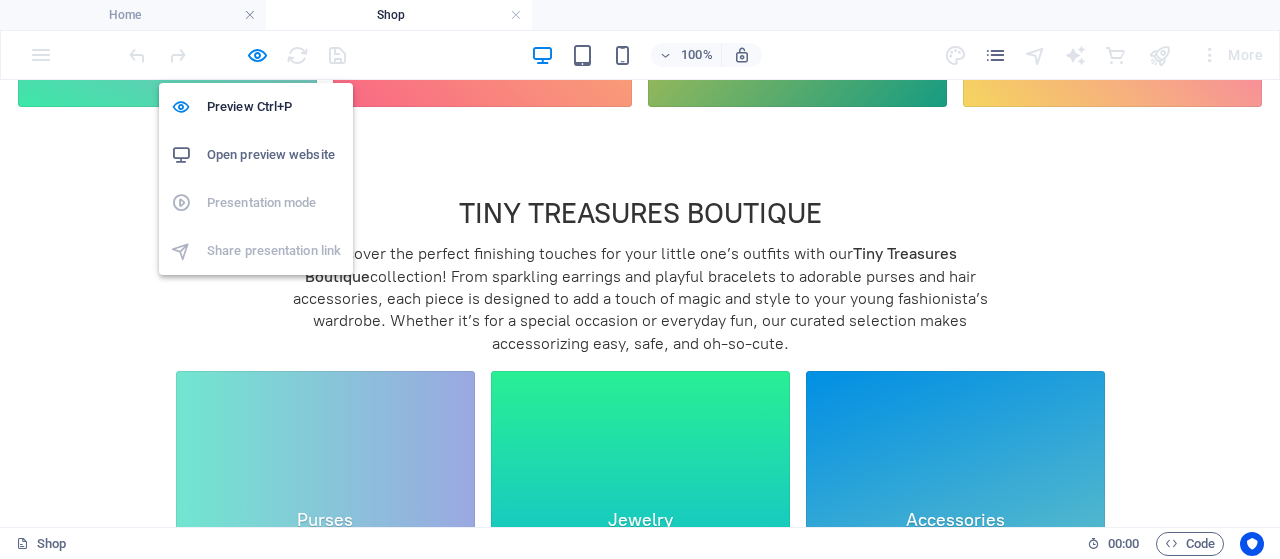 click on "Open preview website" at bounding box center [274, 155] 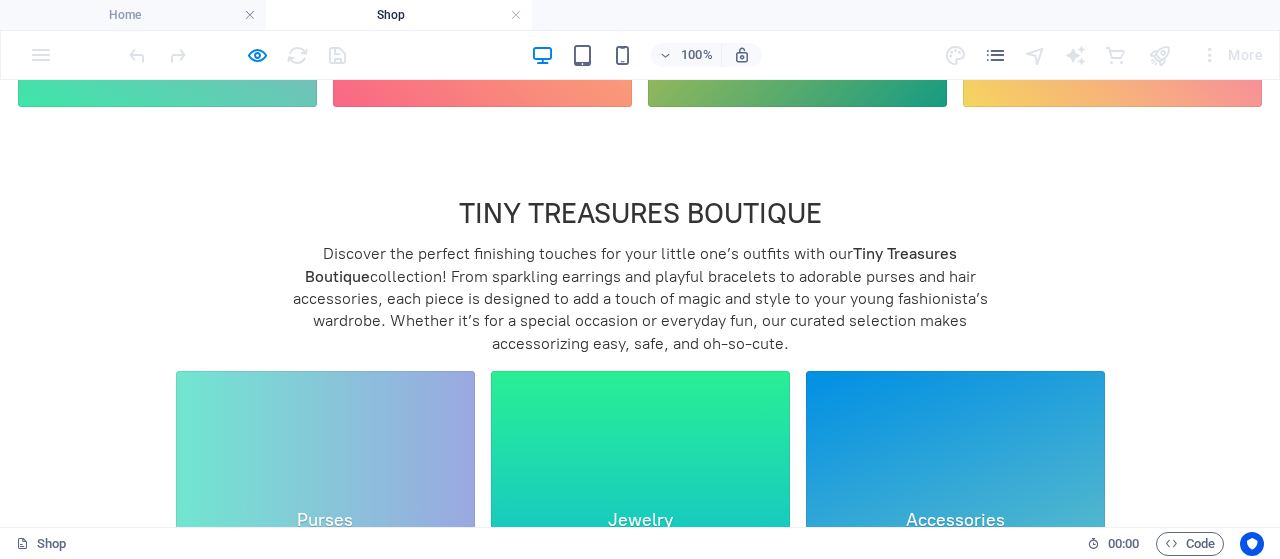 click on "Accessories" 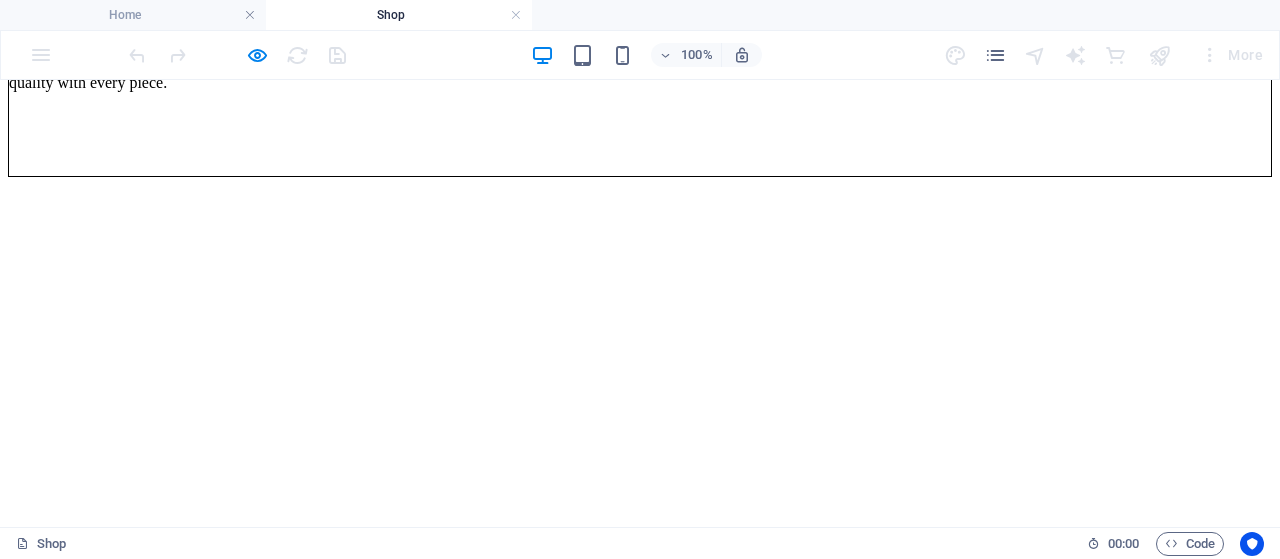 scroll, scrollTop: 698, scrollLeft: 0, axis: vertical 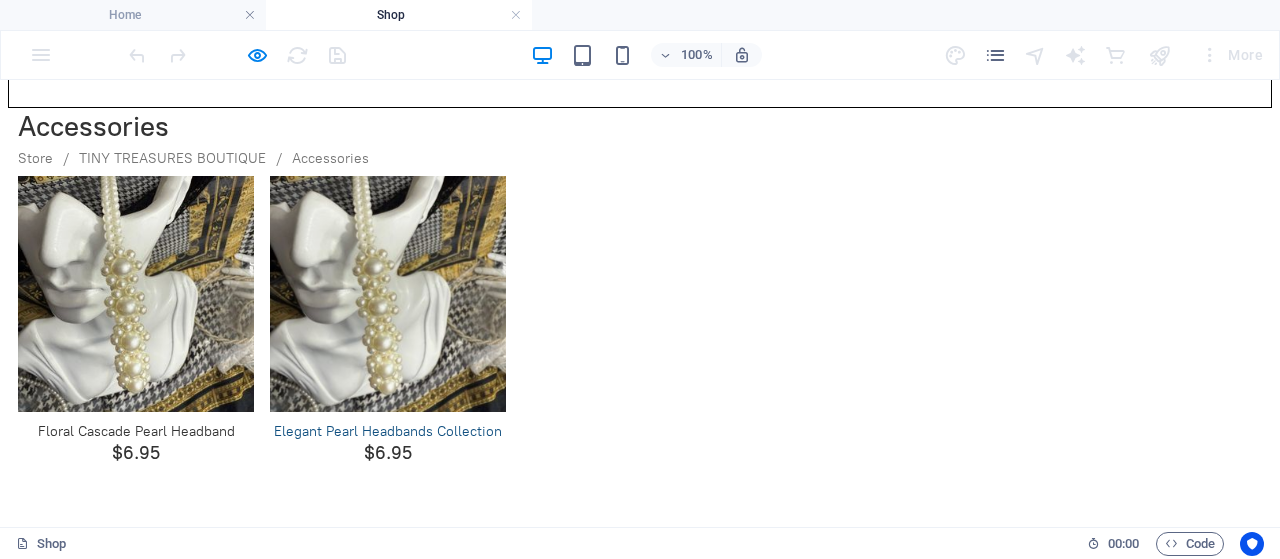 click on "Elegant Pearl Headbands Collection" 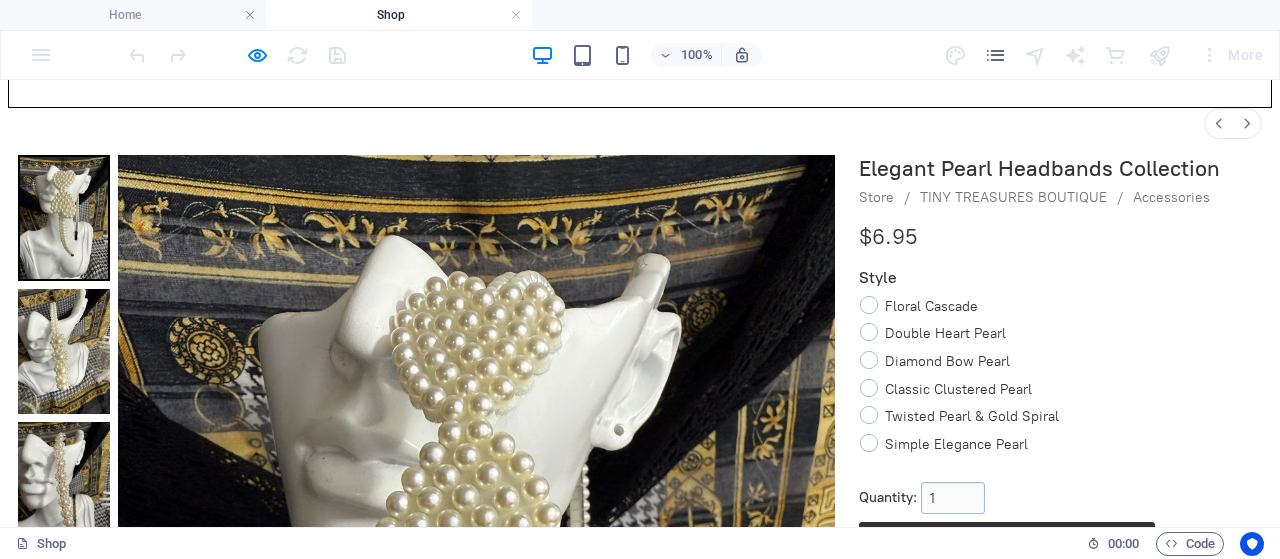 scroll, scrollTop: 676, scrollLeft: 0, axis: vertical 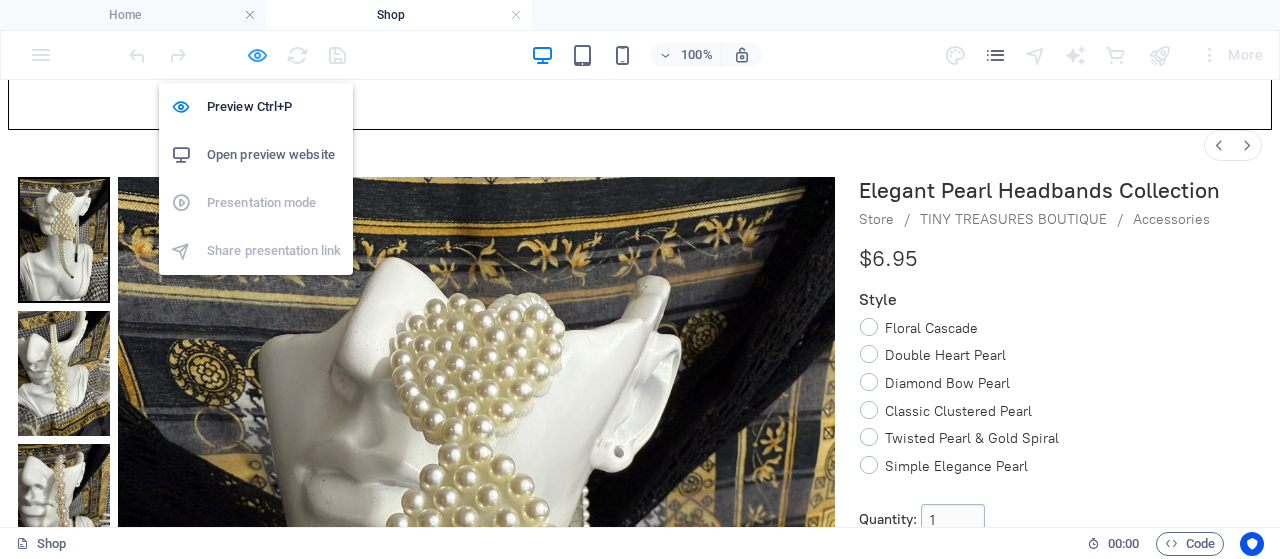 click at bounding box center [257, 55] 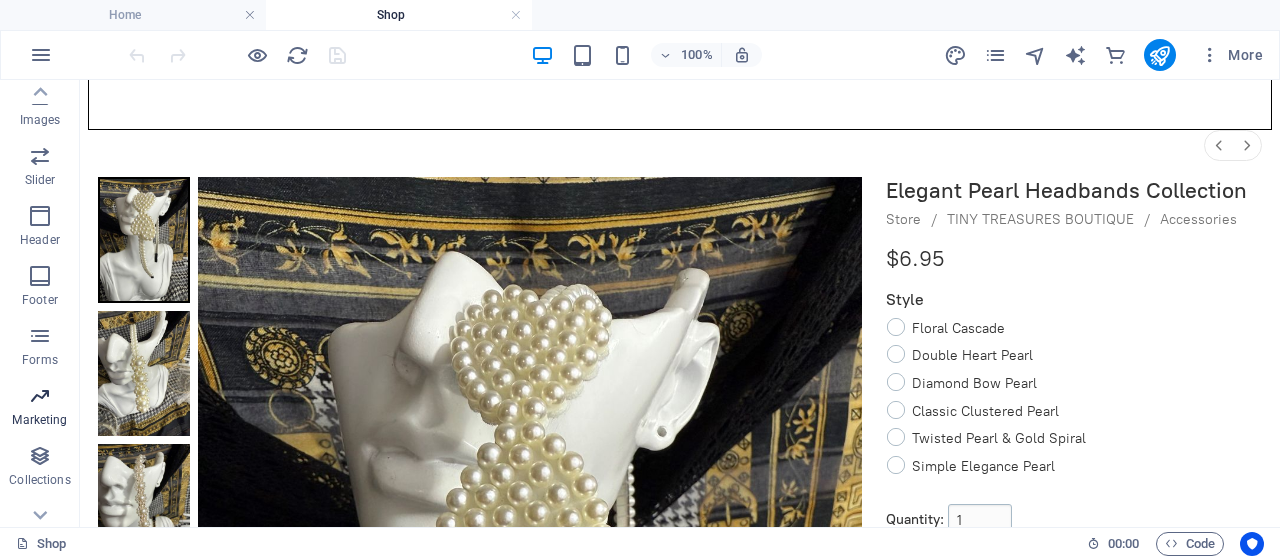 scroll, scrollTop: 512, scrollLeft: 0, axis: vertical 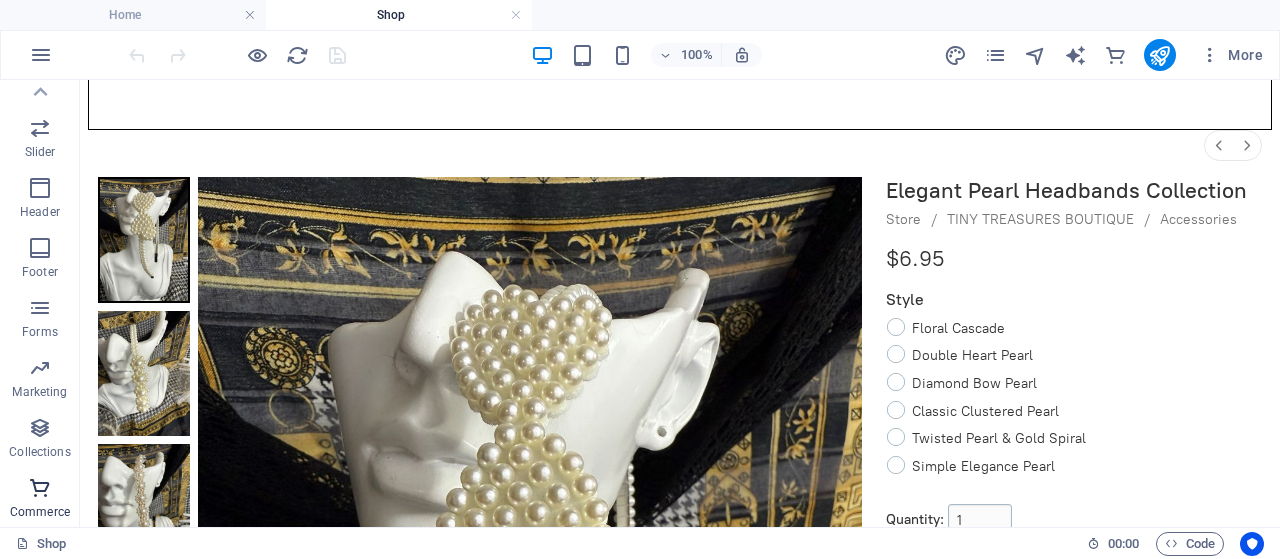 click at bounding box center [40, 488] 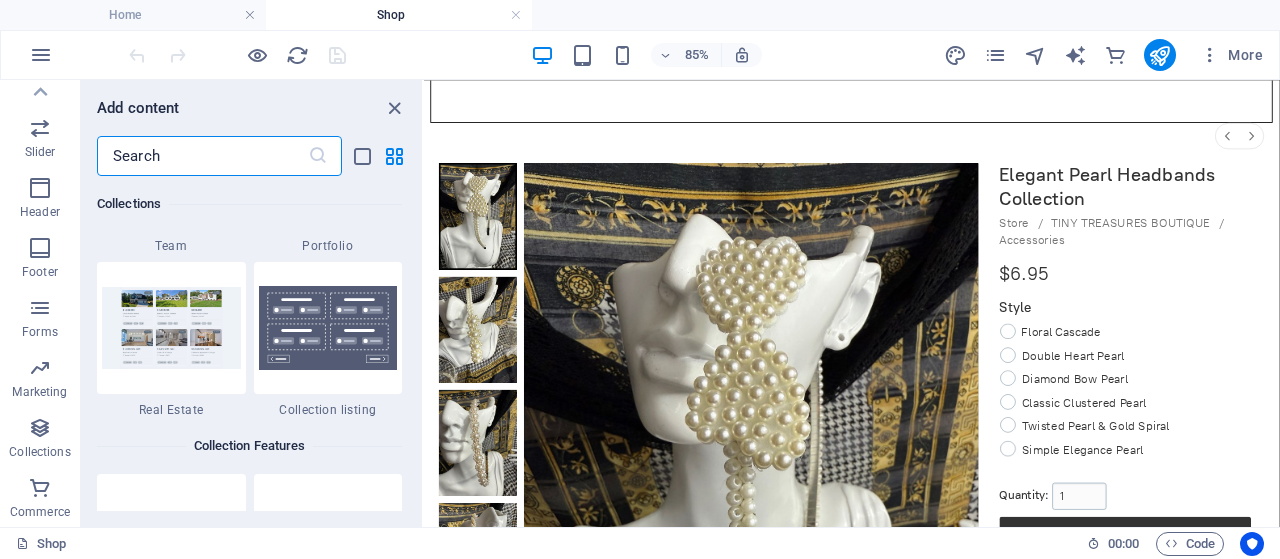 scroll, scrollTop: 19271, scrollLeft: 0, axis: vertical 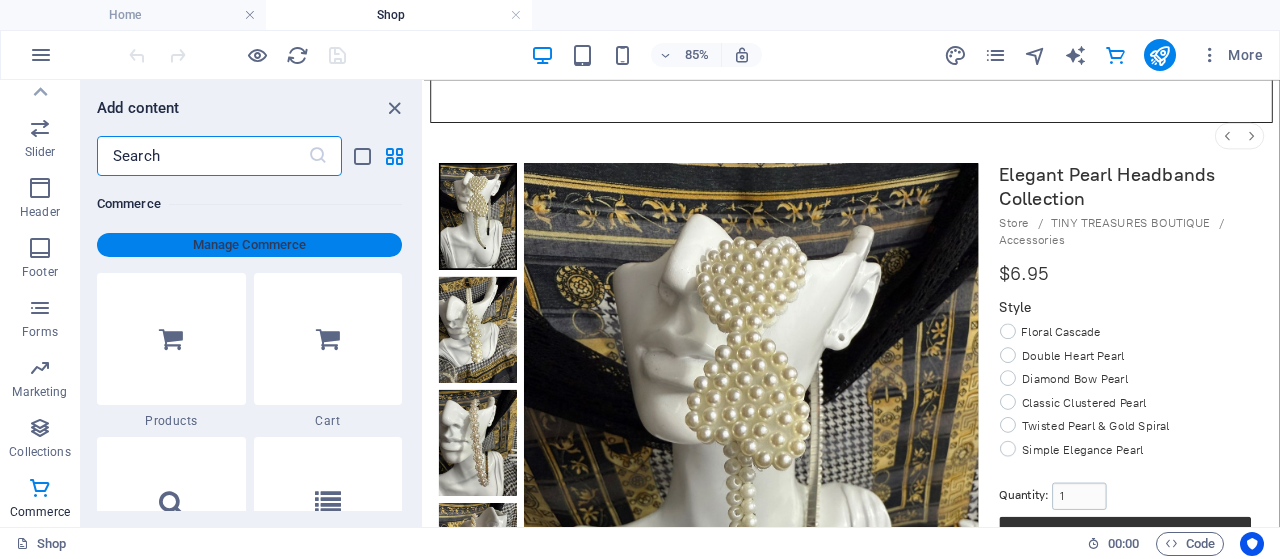 click on "Manage Commerce" at bounding box center (249, 245) 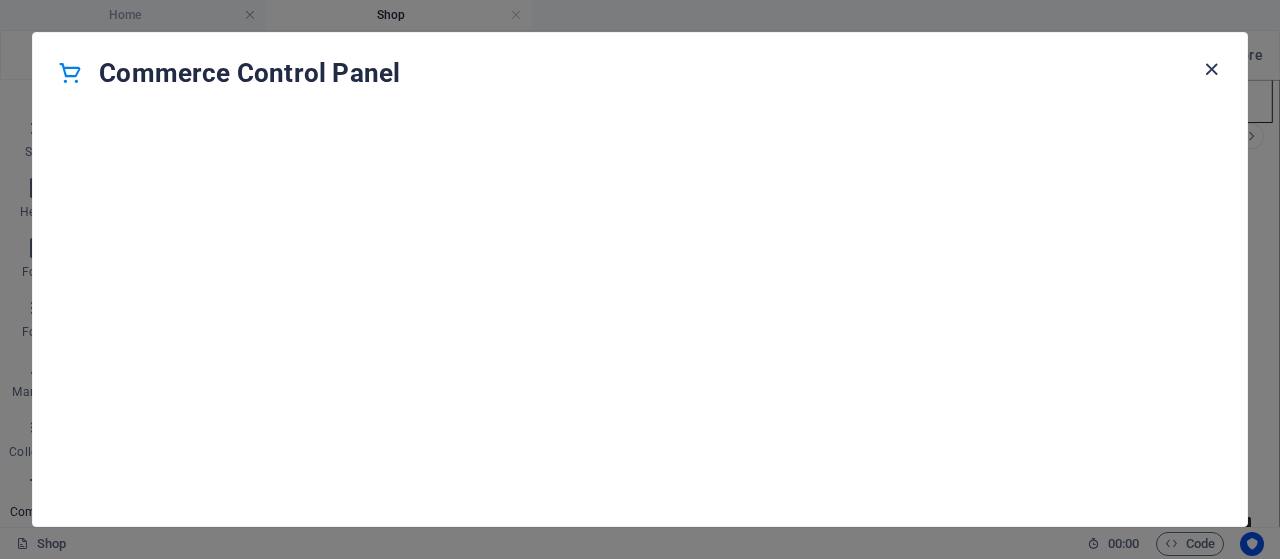 click at bounding box center [1211, 69] 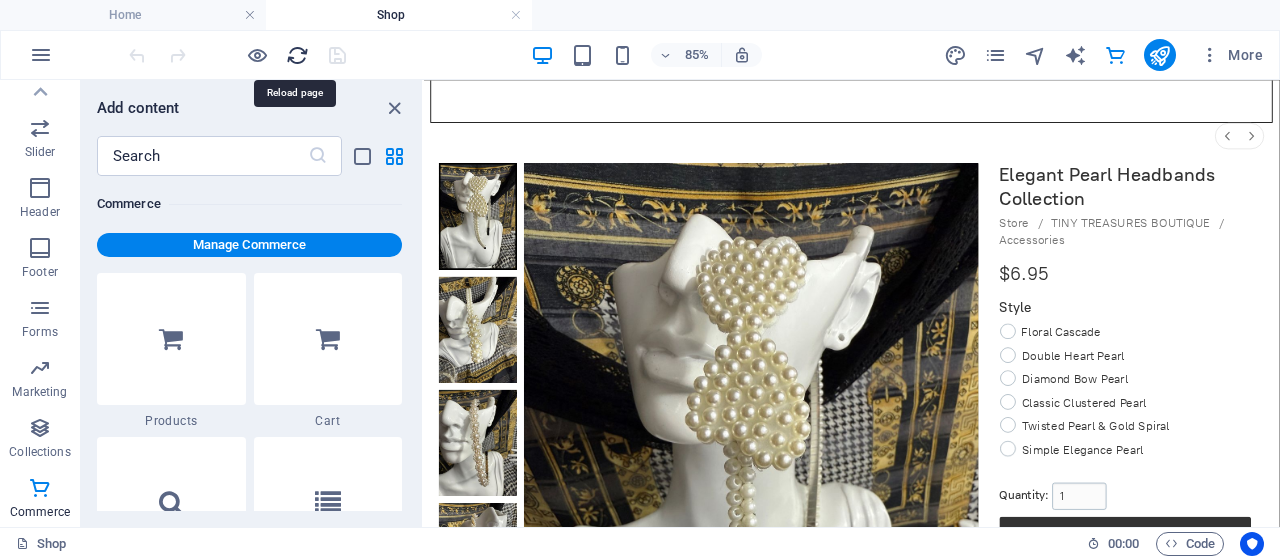 click at bounding box center [297, 55] 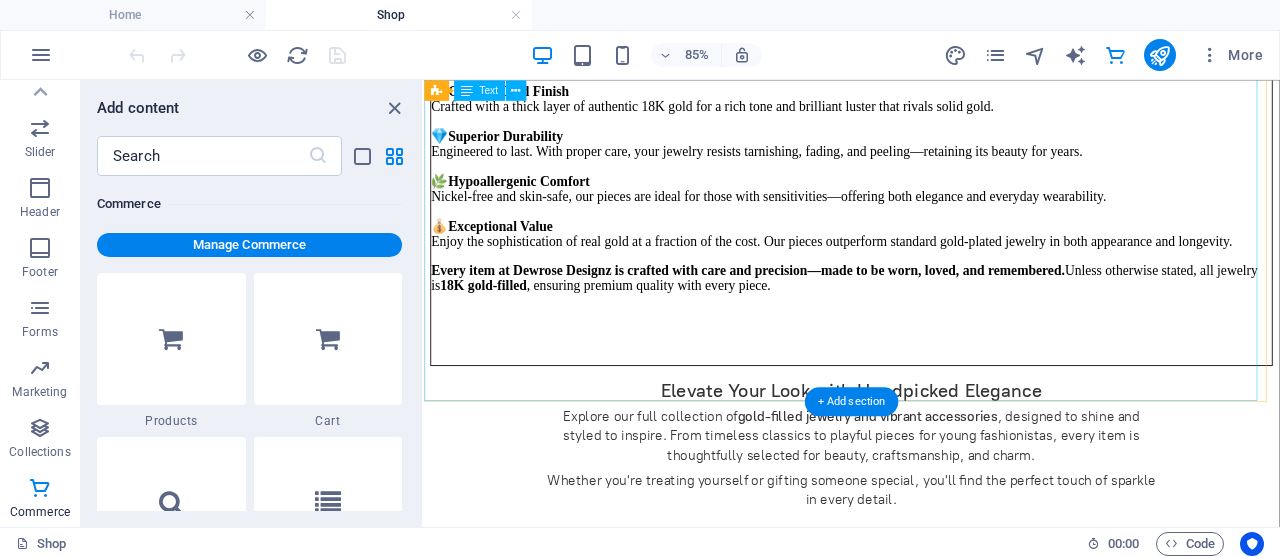 scroll, scrollTop: 400, scrollLeft: 0, axis: vertical 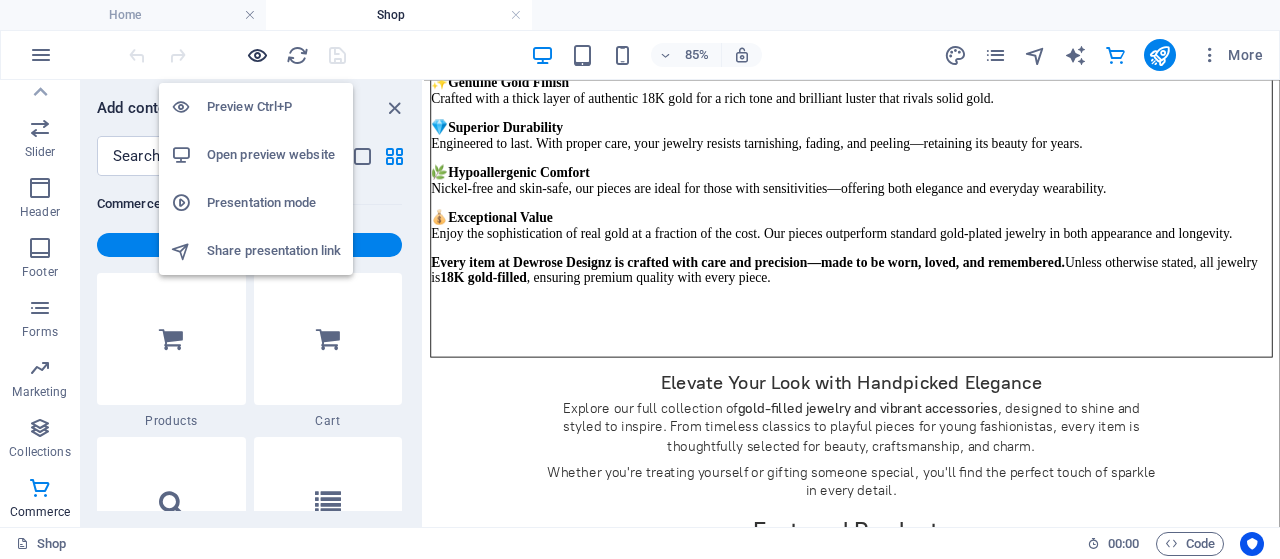 click at bounding box center (257, 55) 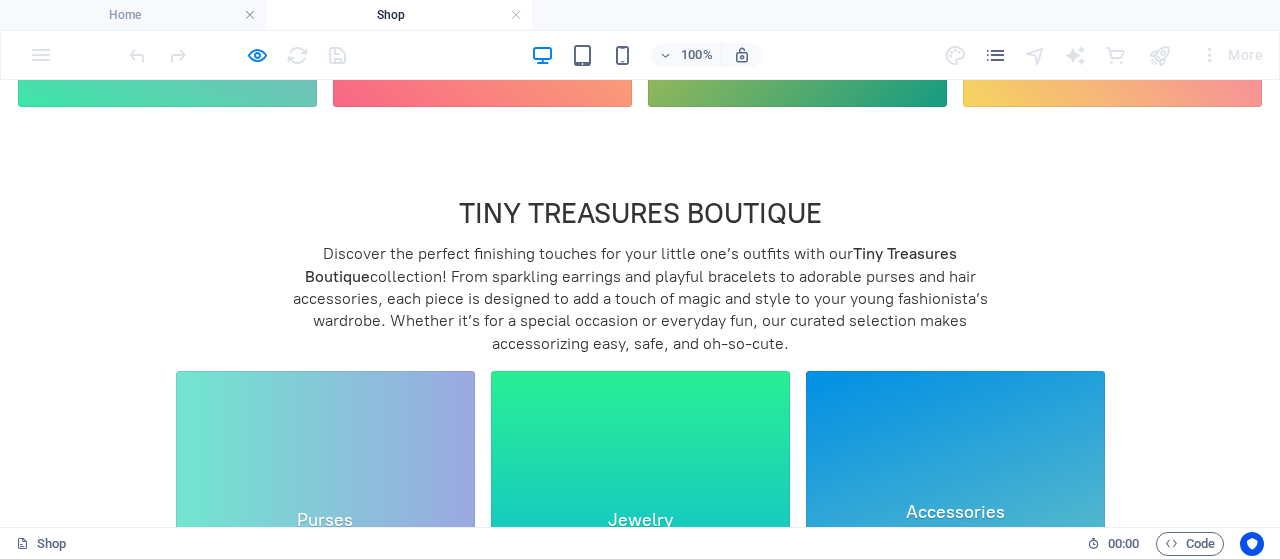 click on "Accessories" 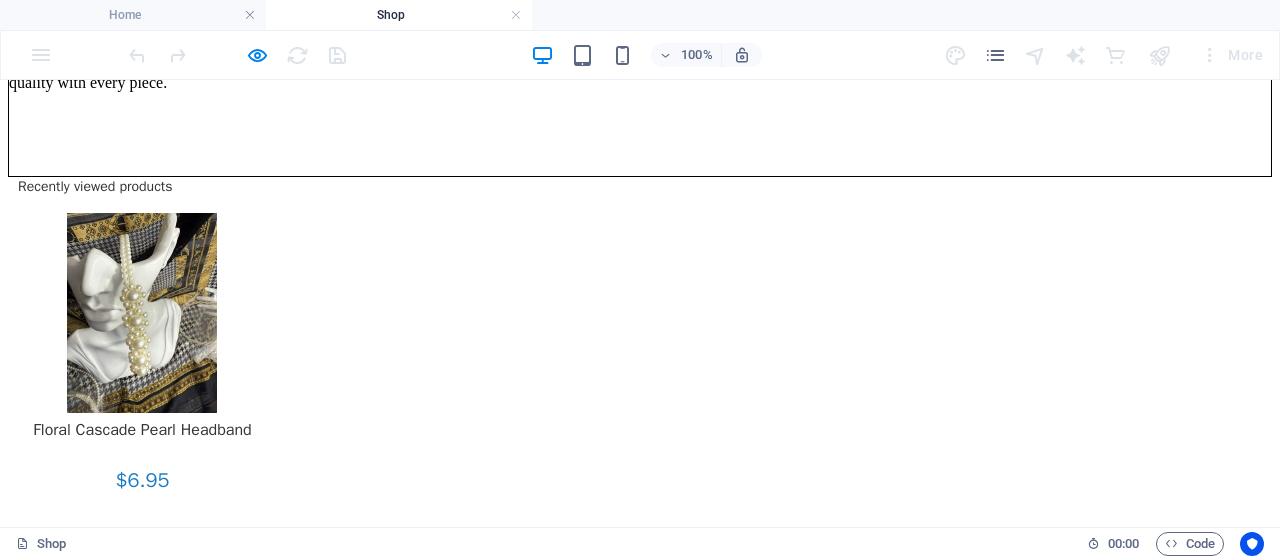 scroll, scrollTop: 676, scrollLeft: 0, axis: vertical 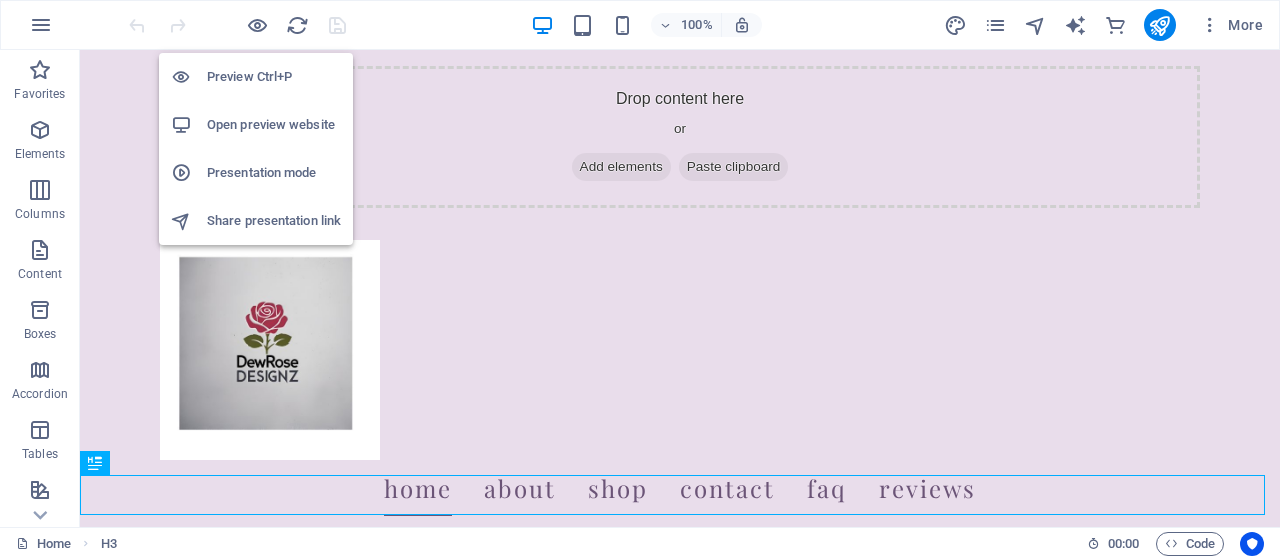 click on "Open preview website" at bounding box center (274, 125) 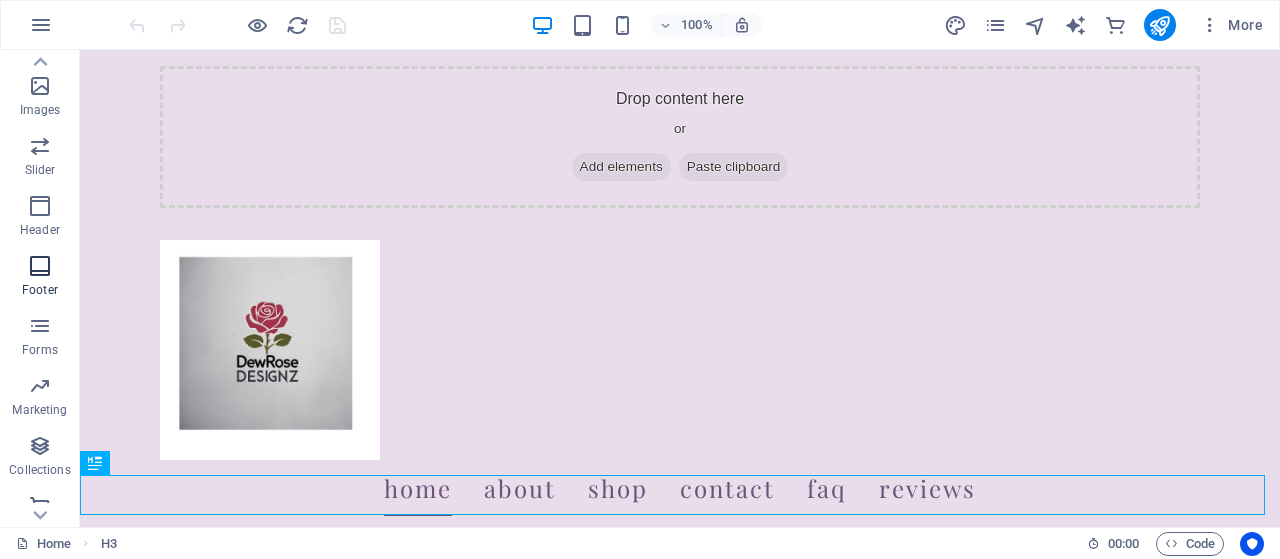 scroll, scrollTop: 482, scrollLeft: 0, axis: vertical 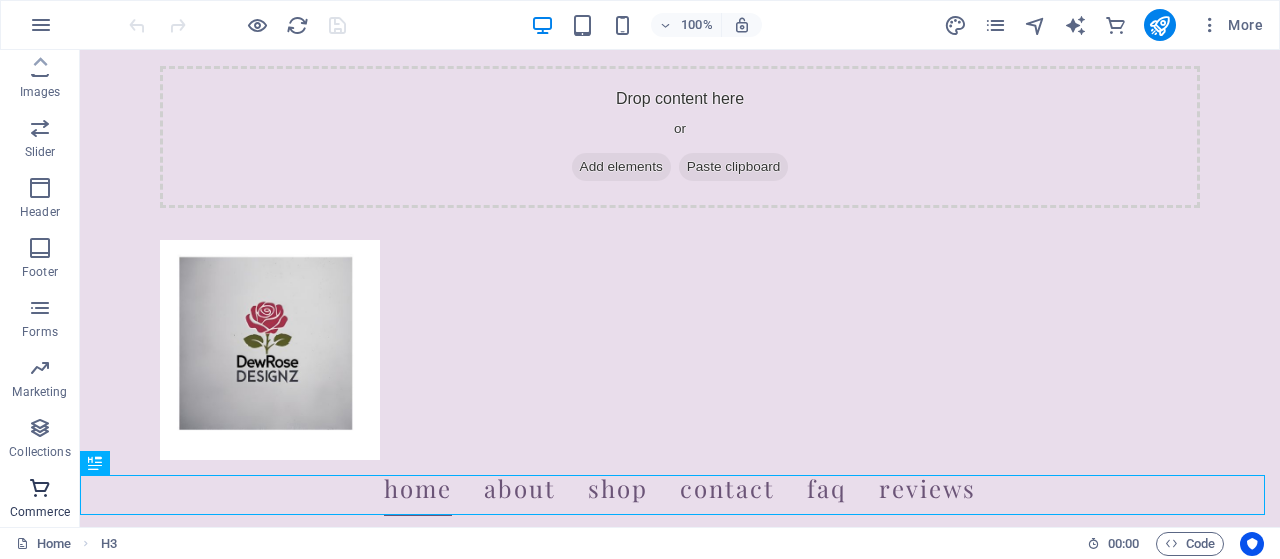 click on "Commerce" at bounding box center [40, 512] 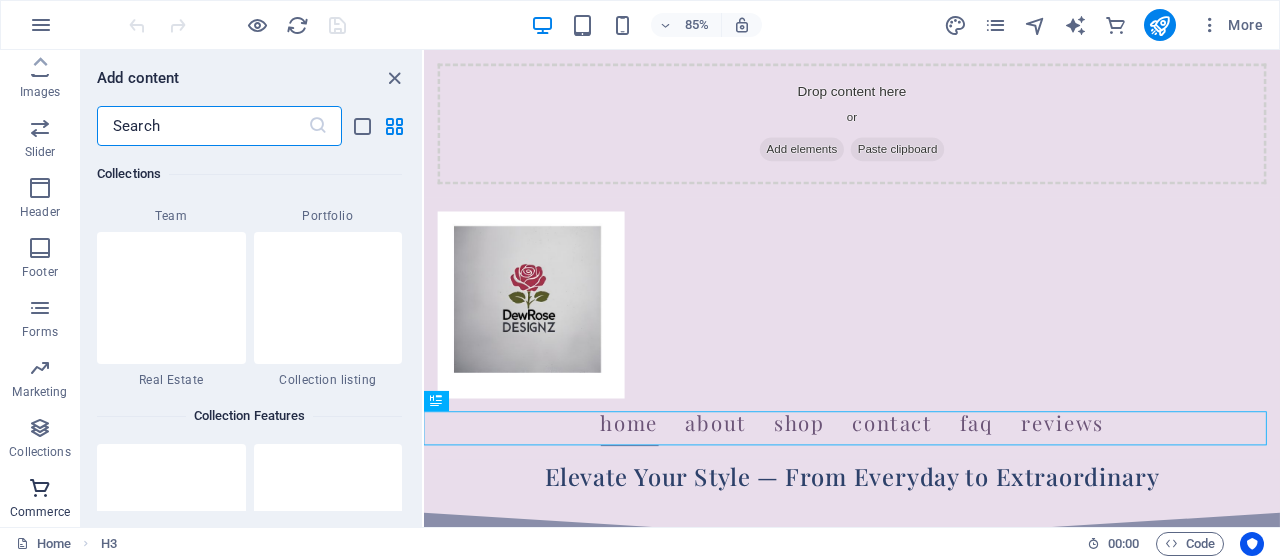 scroll, scrollTop: 19271, scrollLeft: 0, axis: vertical 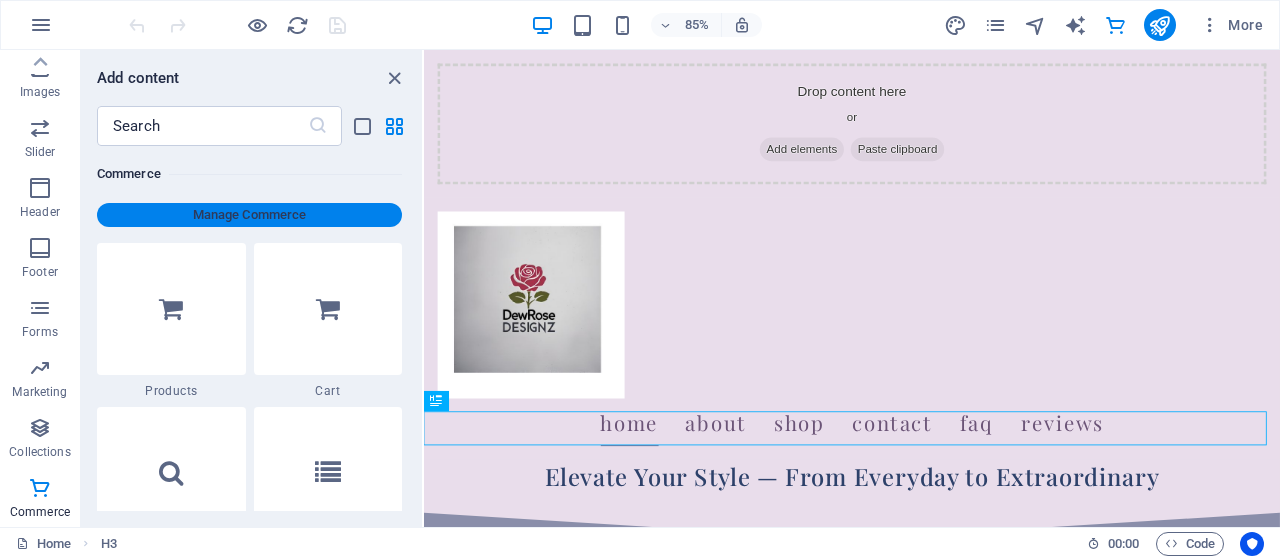 click on "Manage Commerce" at bounding box center (249, 215) 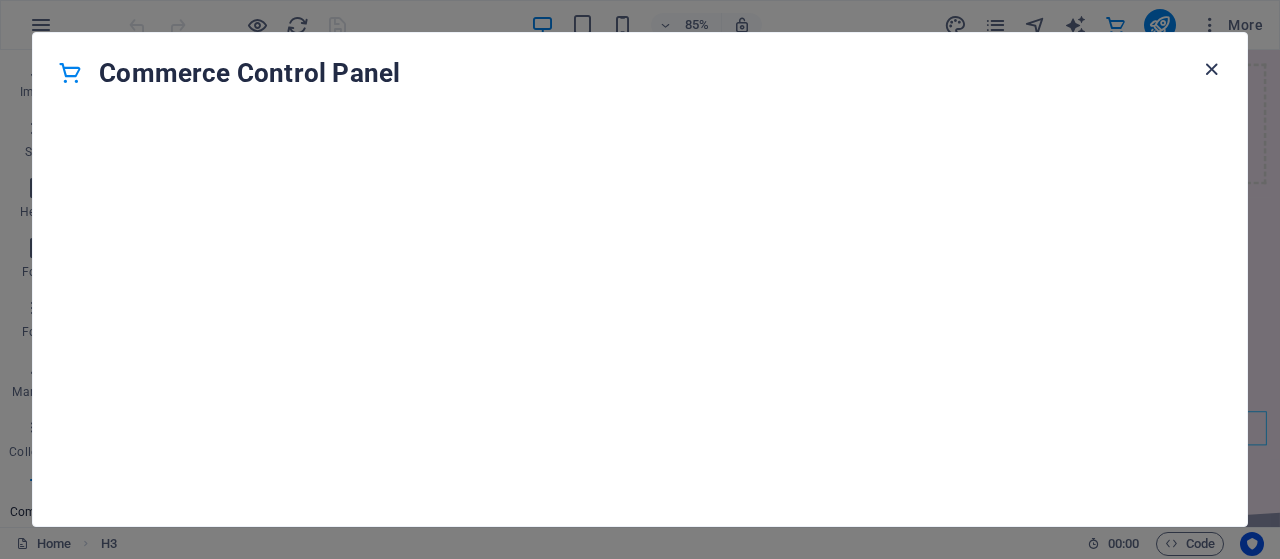 click at bounding box center (1211, 69) 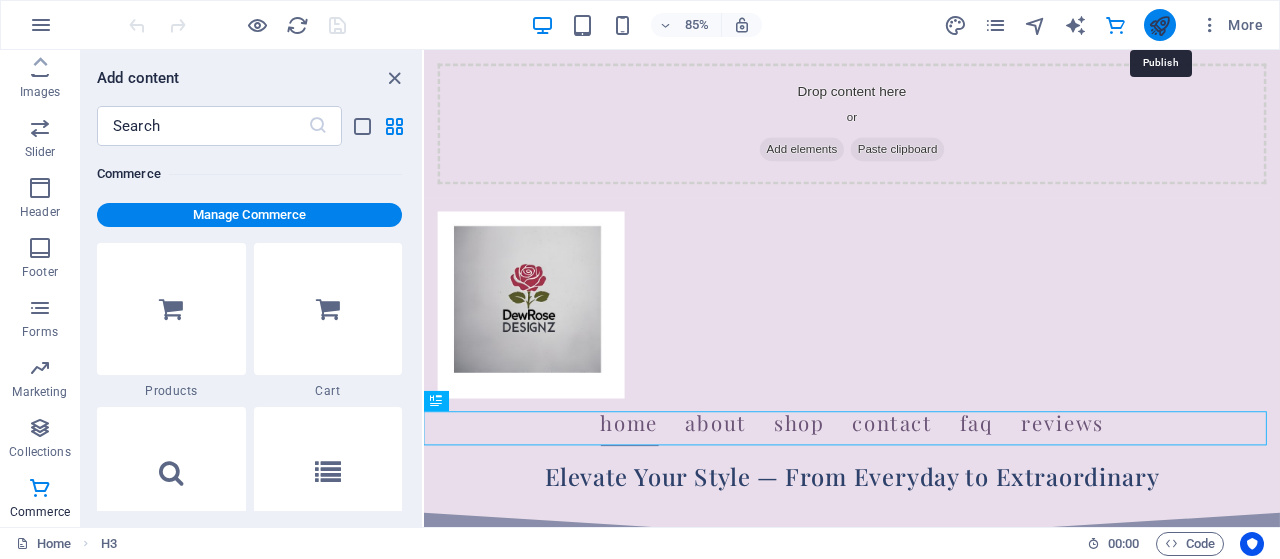 click at bounding box center (1159, 25) 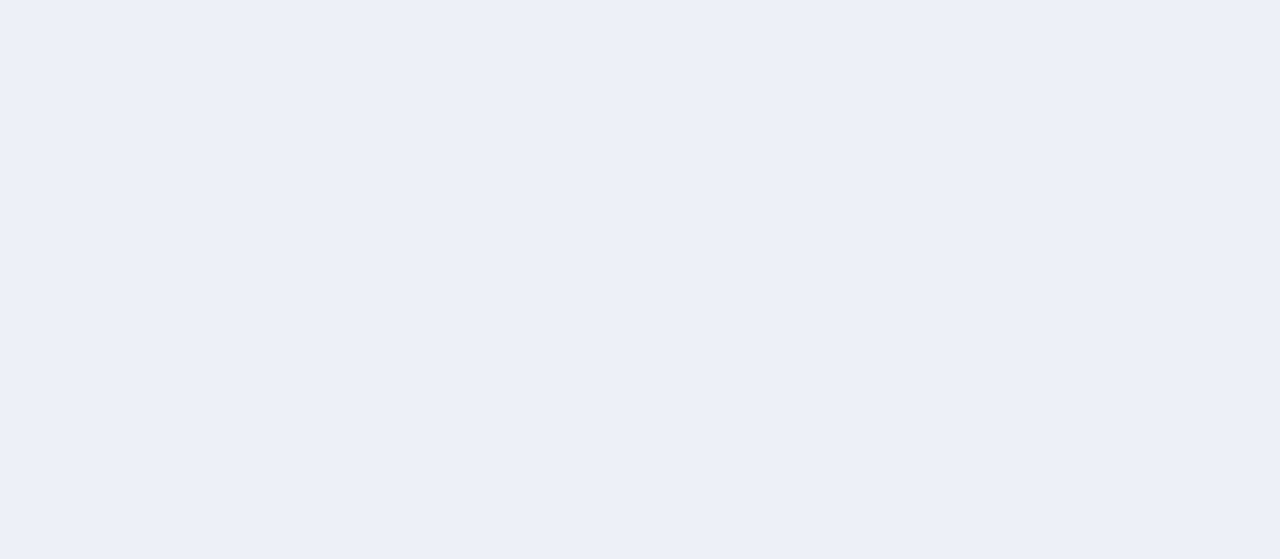 scroll, scrollTop: 0, scrollLeft: 0, axis: both 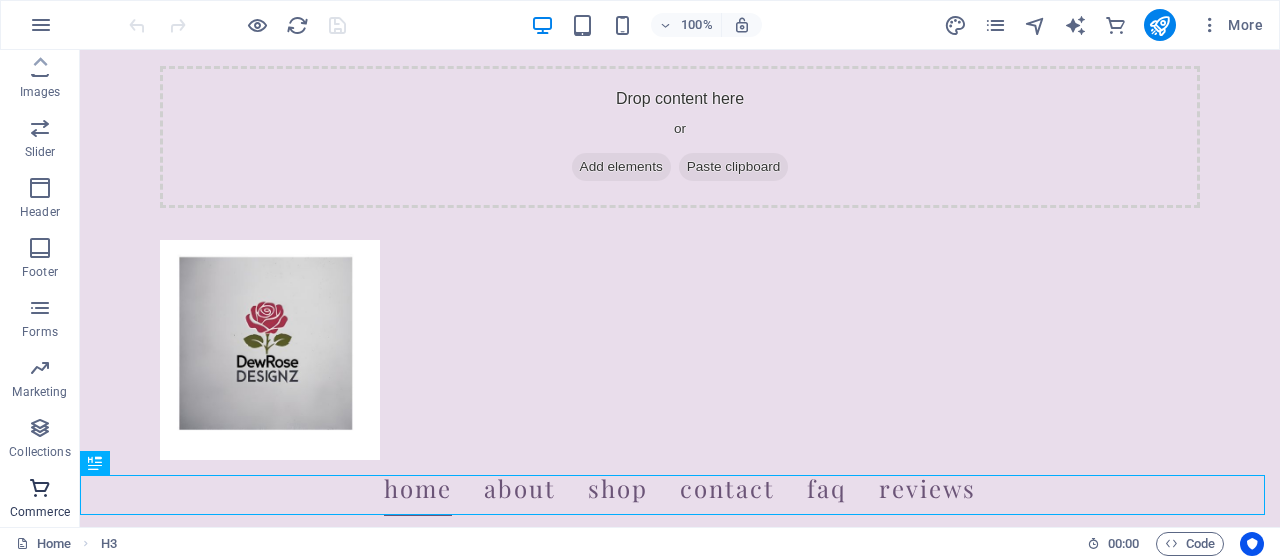 click on "Commerce" at bounding box center (40, 512) 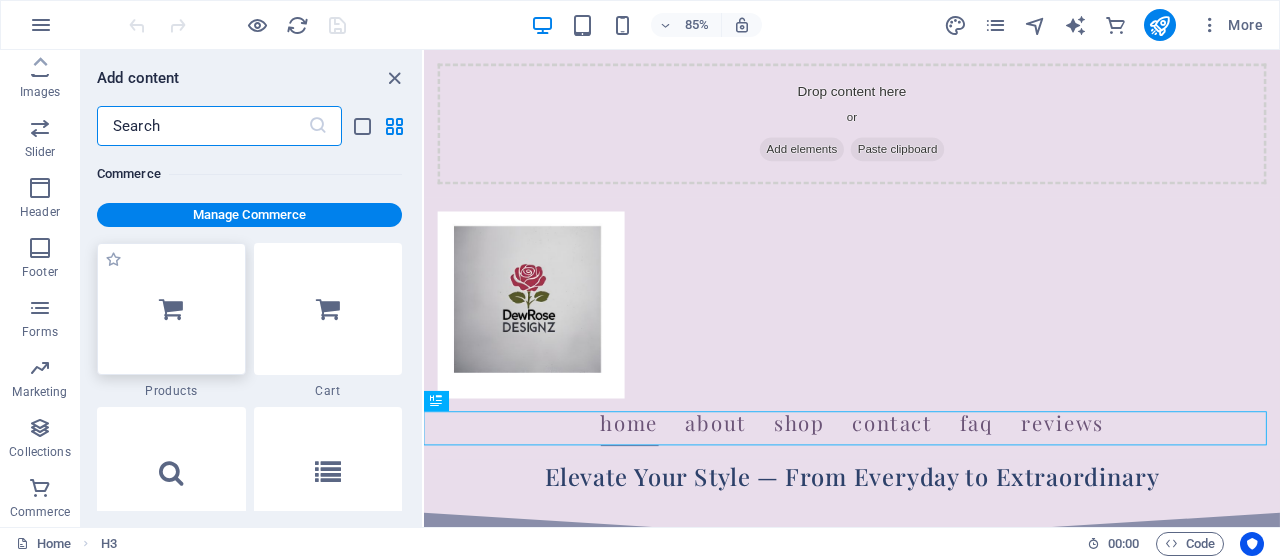 scroll, scrollTop: 19271, scrollLeft: 0, axis: vertical 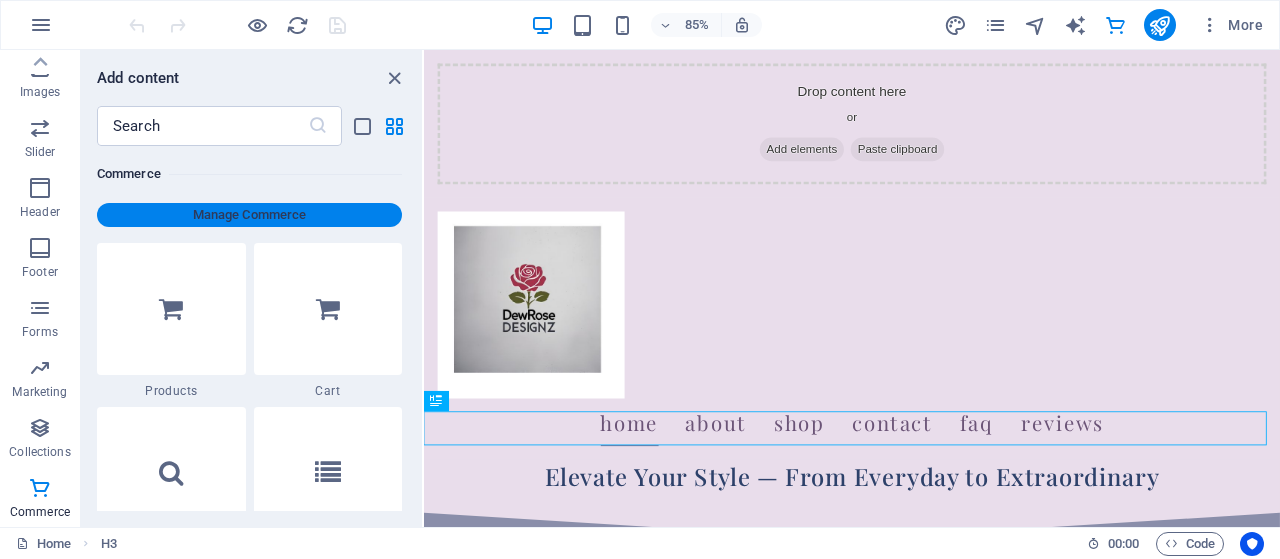 click on "Manage Commerce" at bounding box center [249, 215] 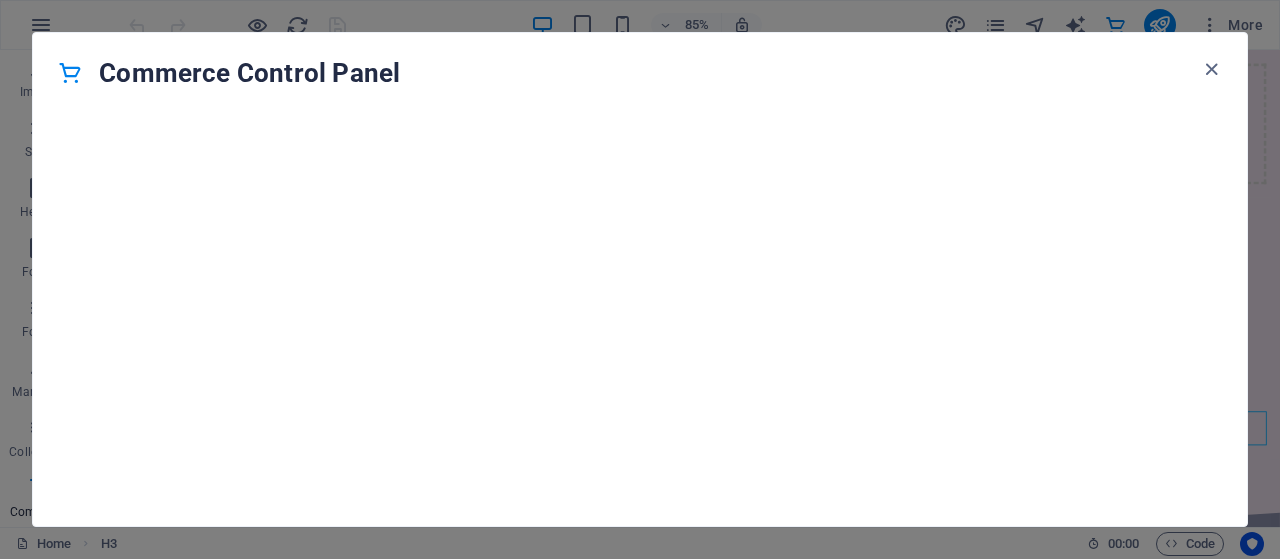 drag, startPoint x: 1215, startPoint y: 73, endPoint x: 1118, endPoint y: 78, distance: 97.128784 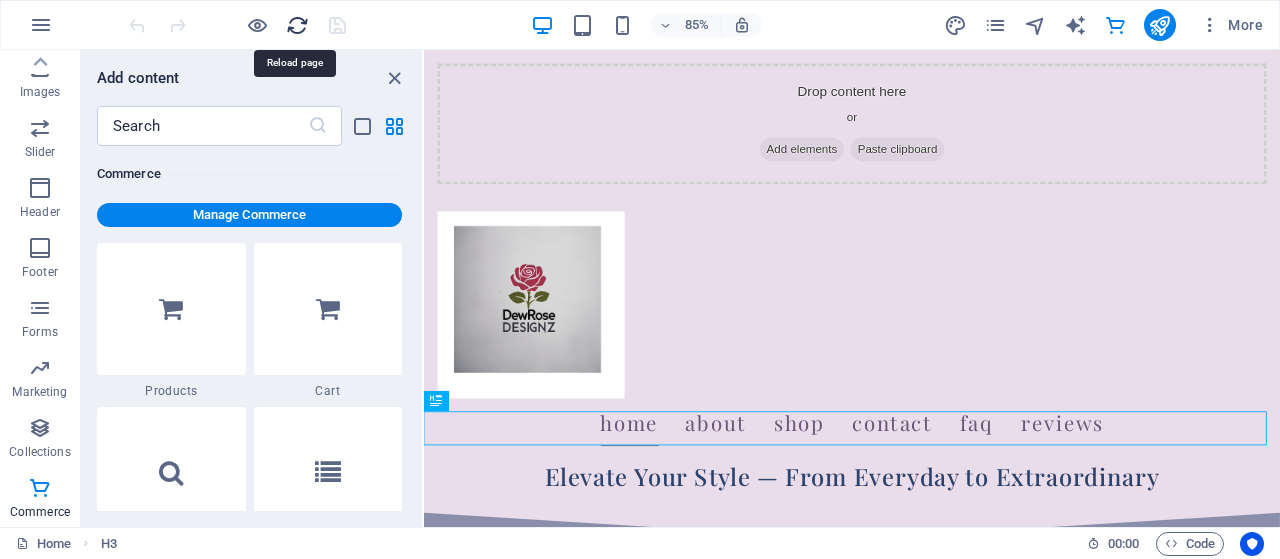 click at bounding box center [297, 25] 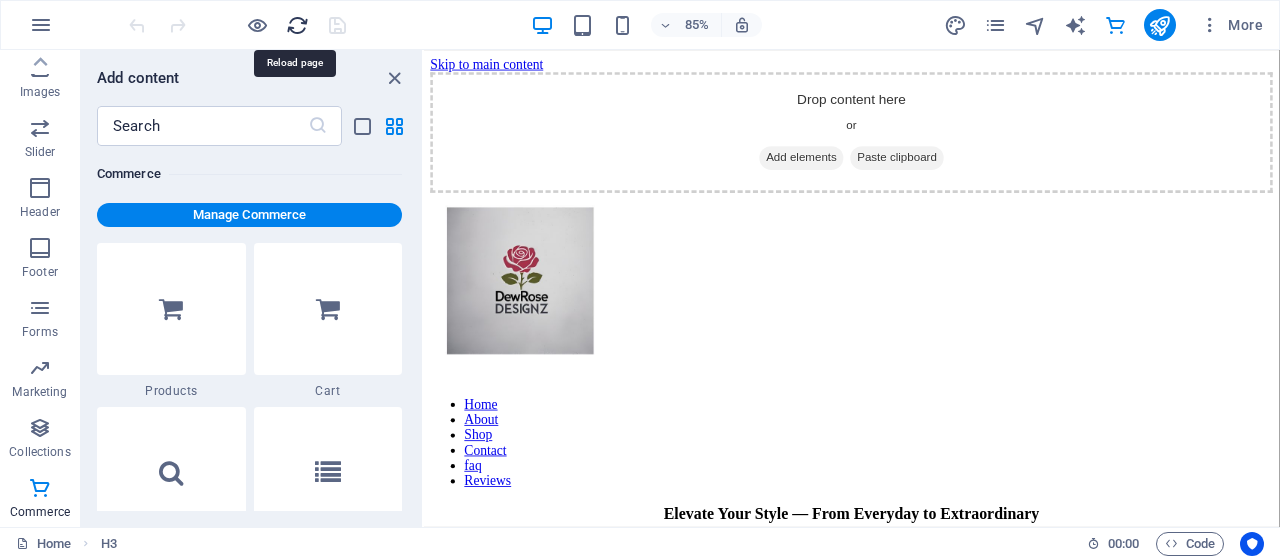 scroll, scrollTop: 0, scrollLeft: 0, axis: both 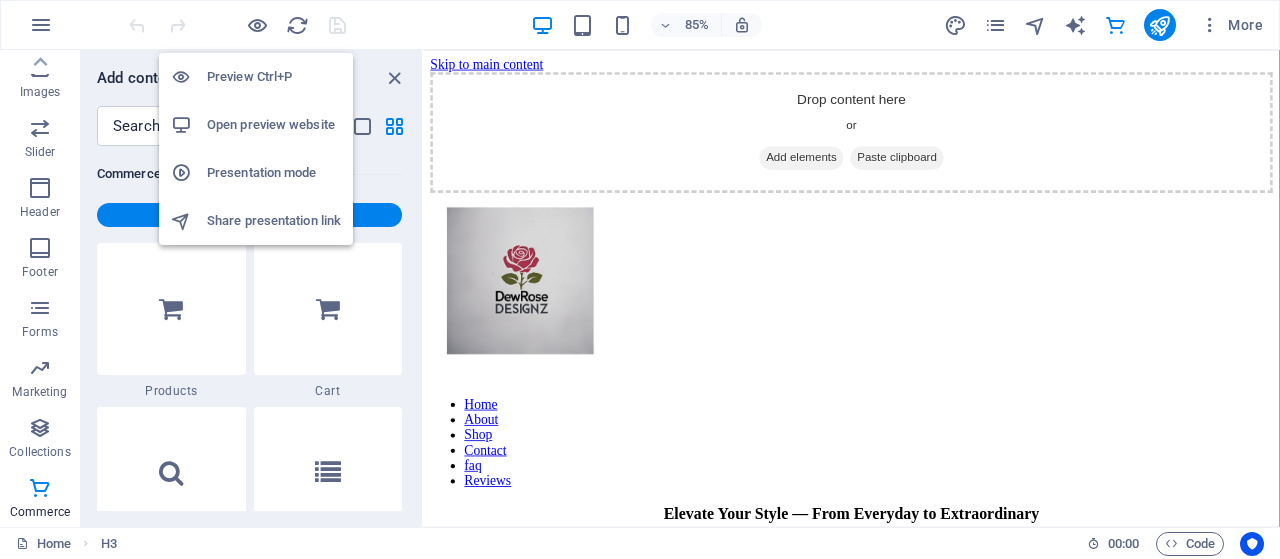 click on "Open preview website" at bounding box center (274, 125) 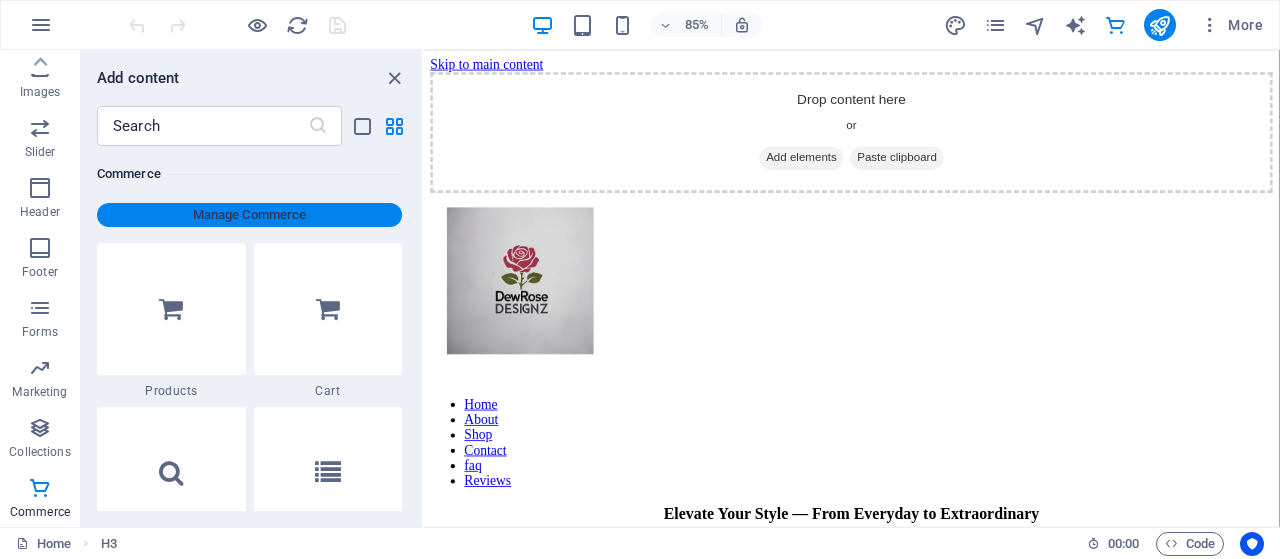 click on "Manage Commerce" at bounding box center [249, 215] 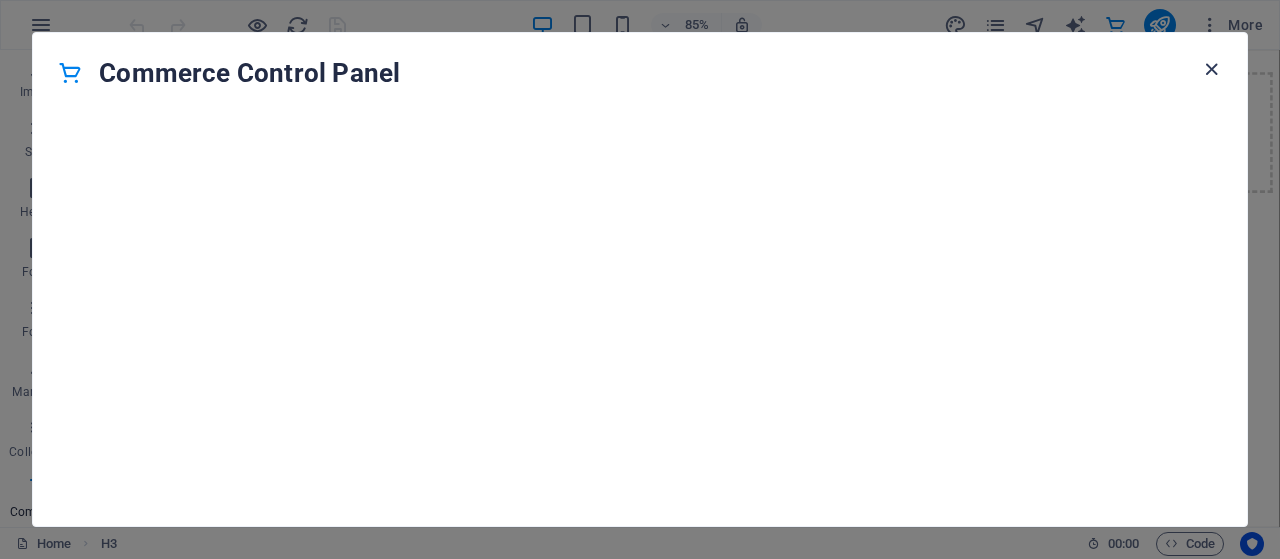 click at bounding box center [1211, 69] 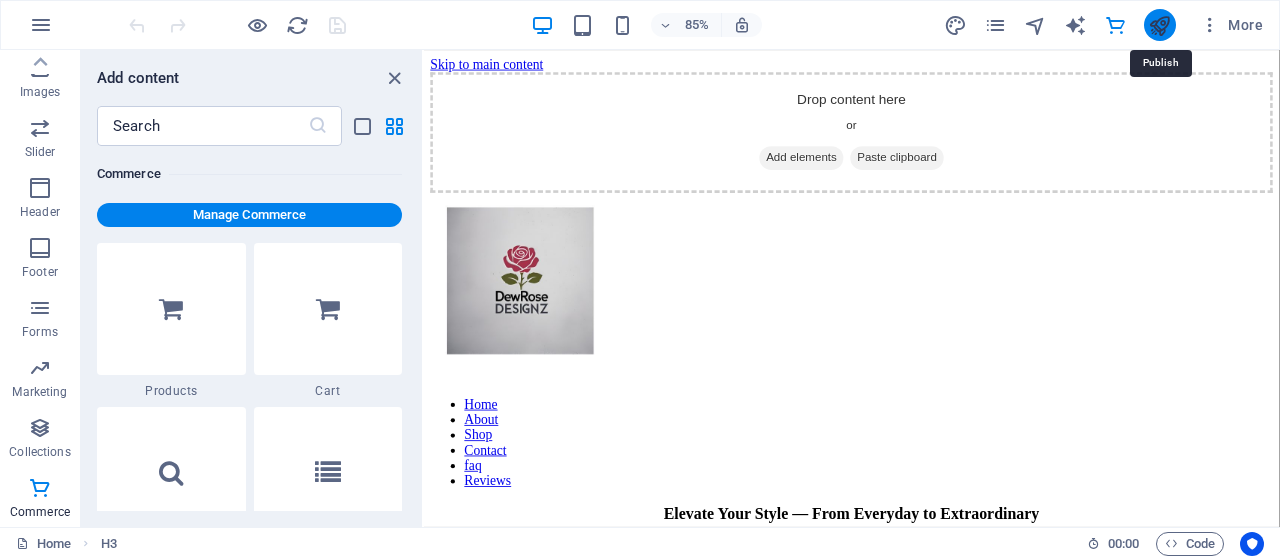 click at bounding box center [1159, 25] 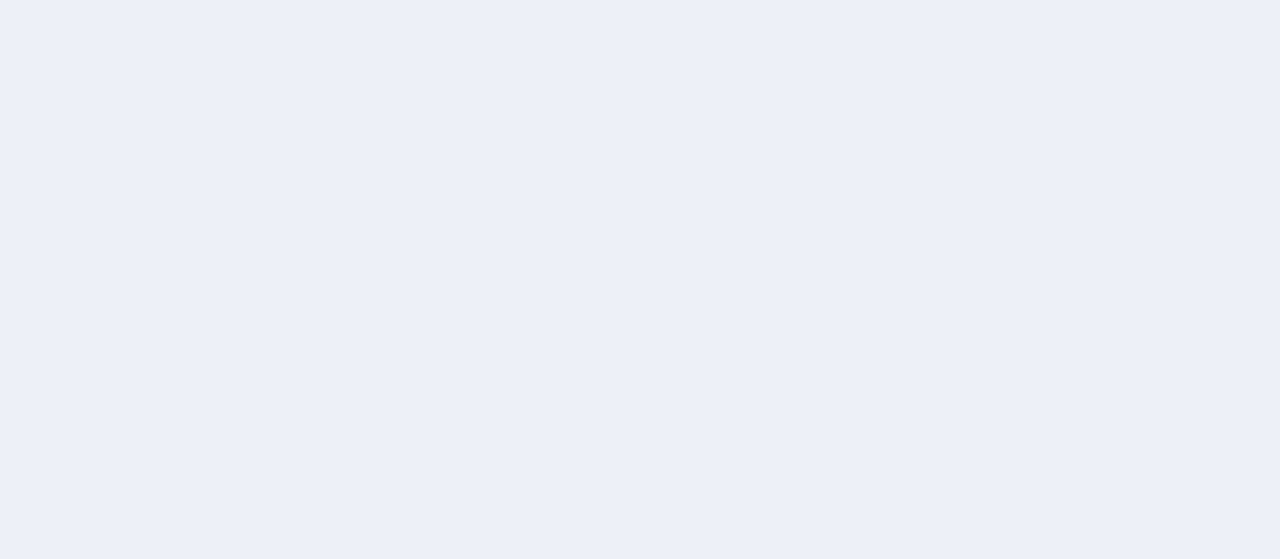 scroll, scrollTop: 0, scrollLeft: 0, axis: both 